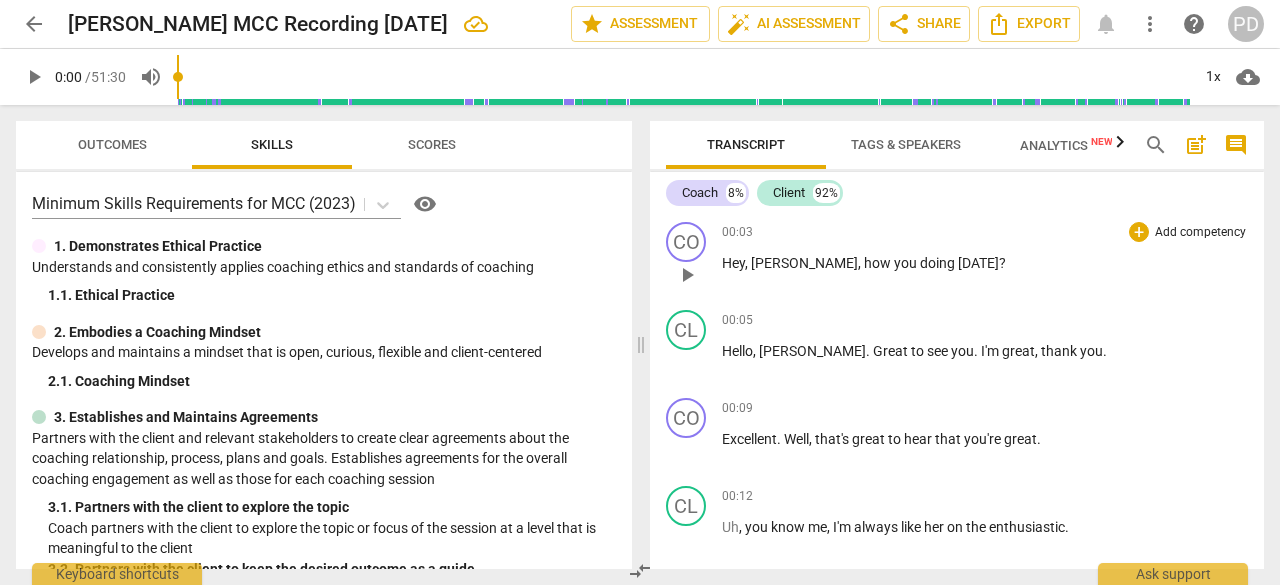 scroll, scrollTop: 0, scrollLeft: 0, axis: both 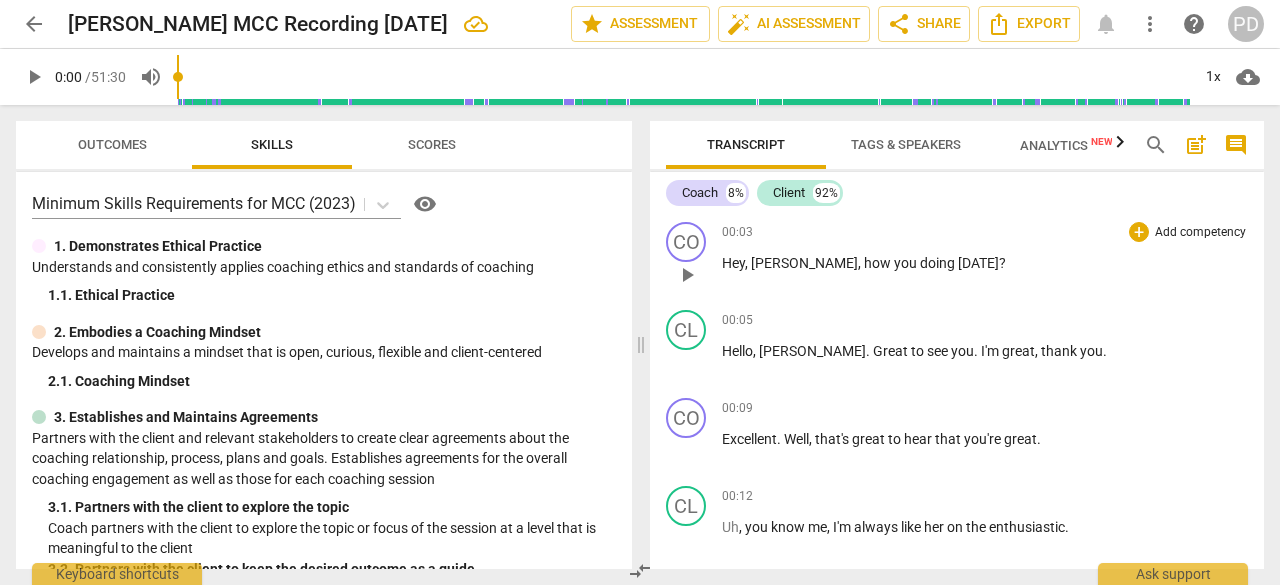 click on "play_arrow" at bounding box center [687, 275] 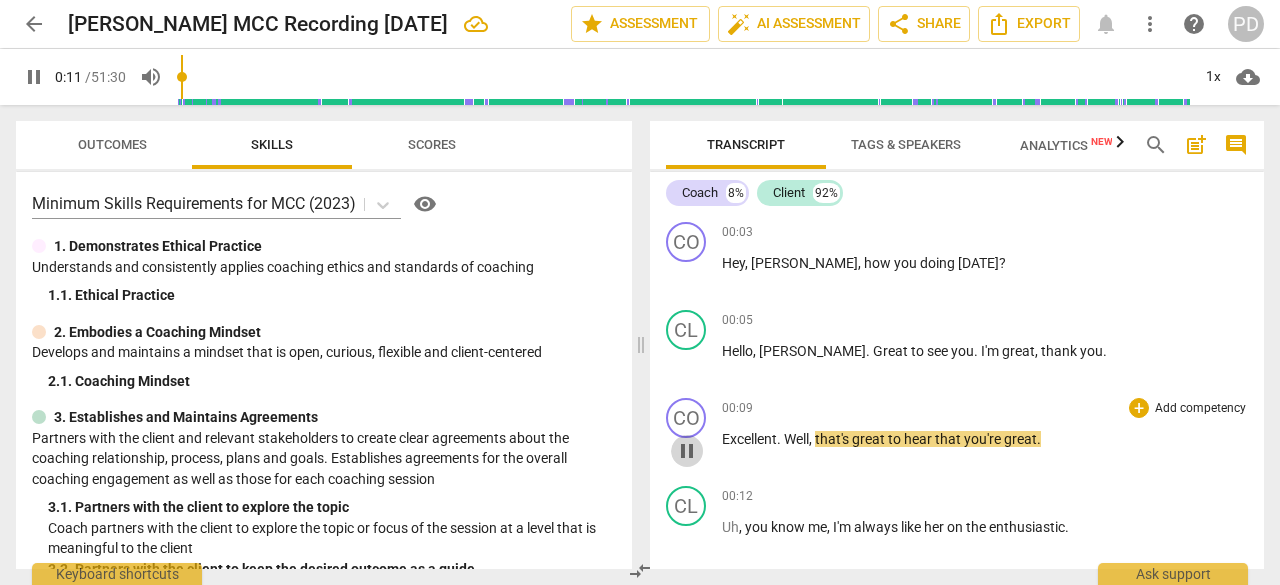 click on "pause" at bounding box center (687, 451) 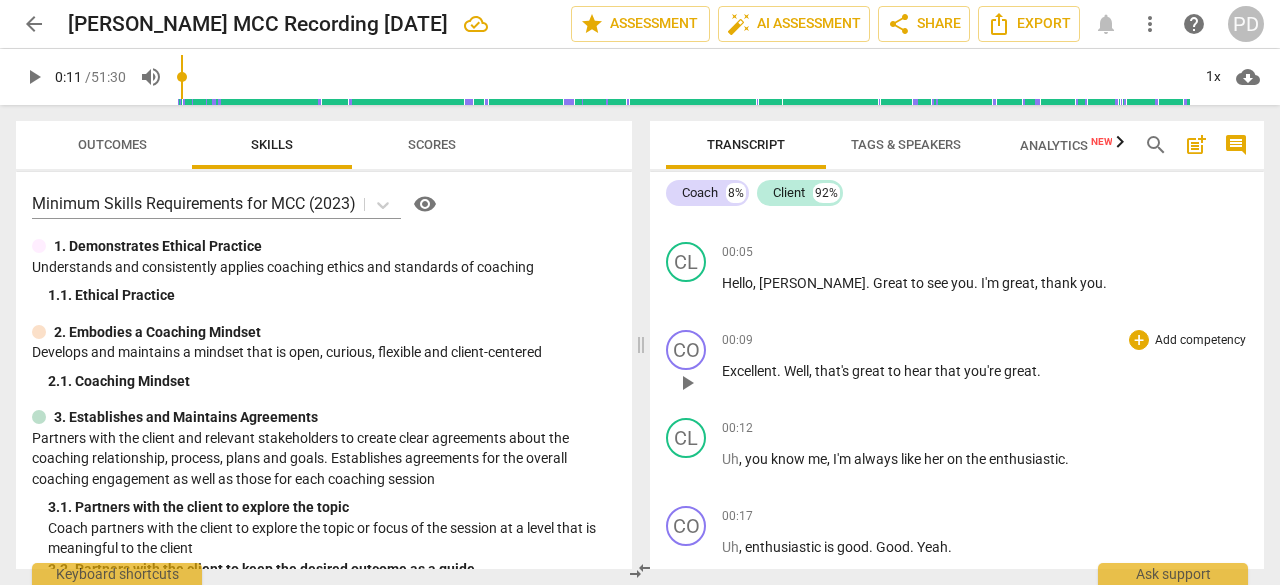 scroll, scrollTop: 100, scrollLeft: 0, axis: vertical 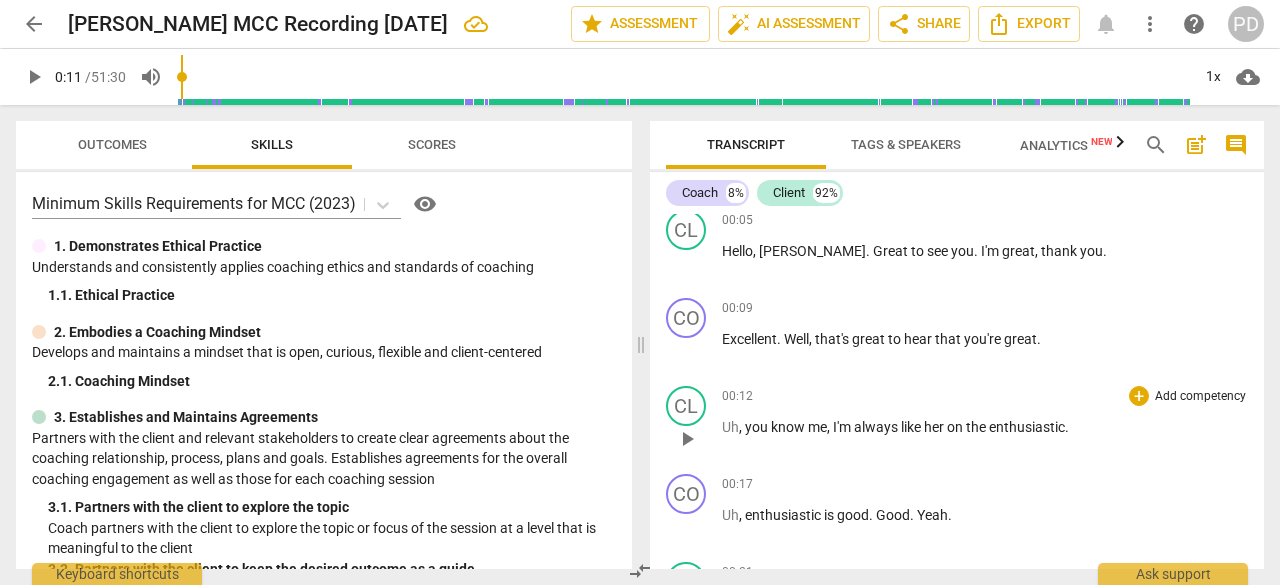 click on "play_arrow" at bounding box center (687, 439) 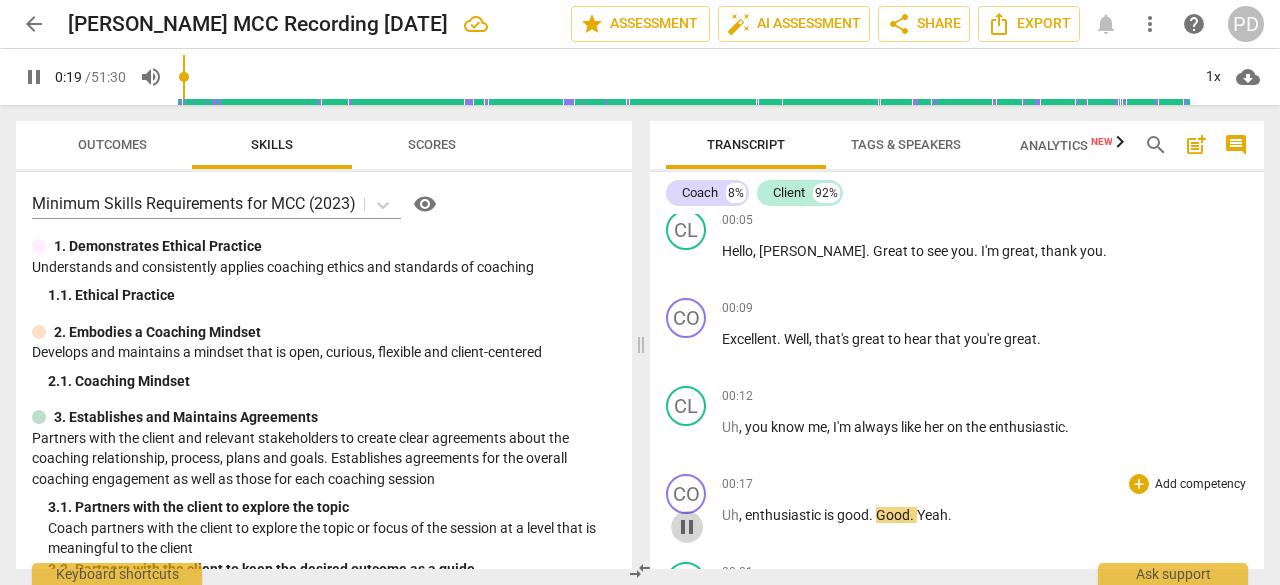 click on "pause" at bounding box center (687, 527) 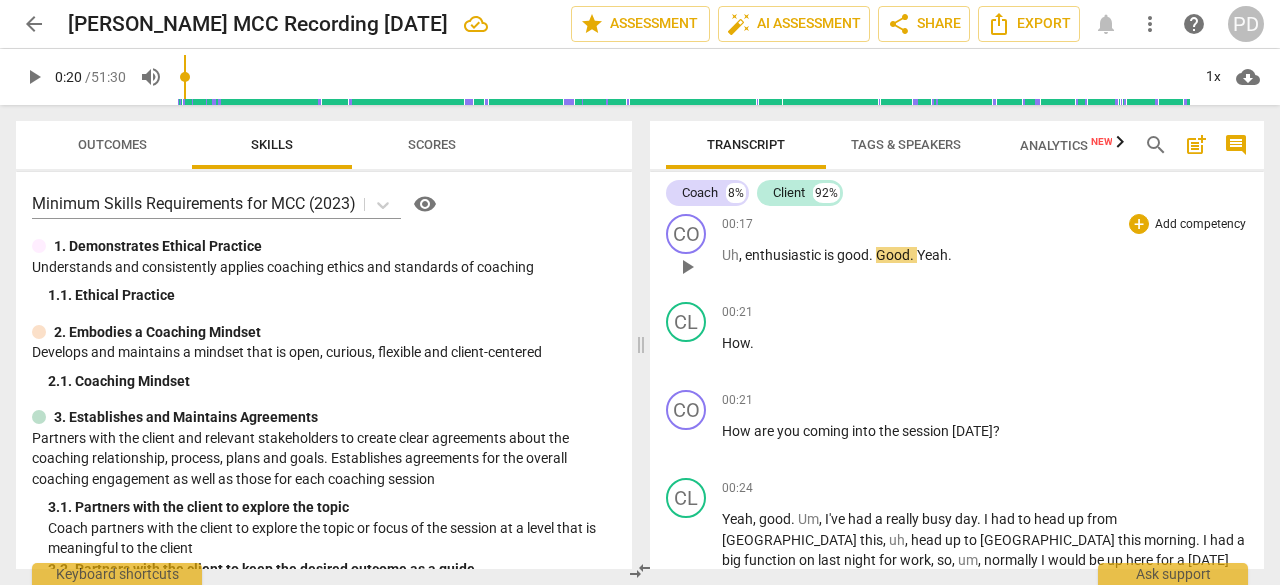 scroll, scrollTop: 400, scrollLeft: 0, axis: vertical 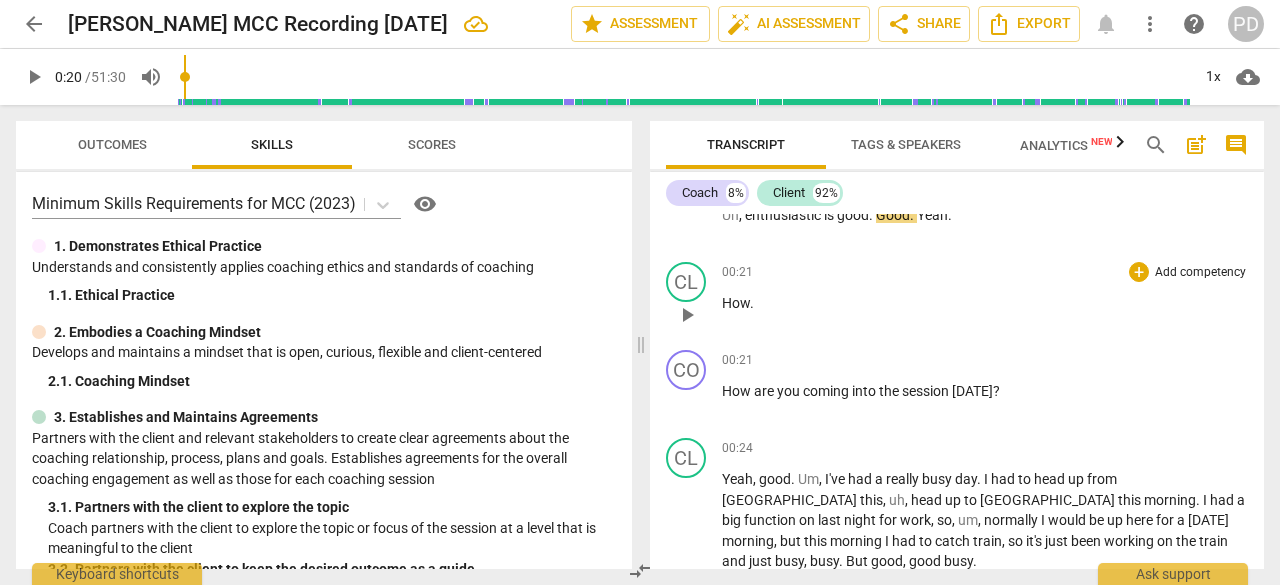 click on "play_arrow" at bounding box center [687, 315] 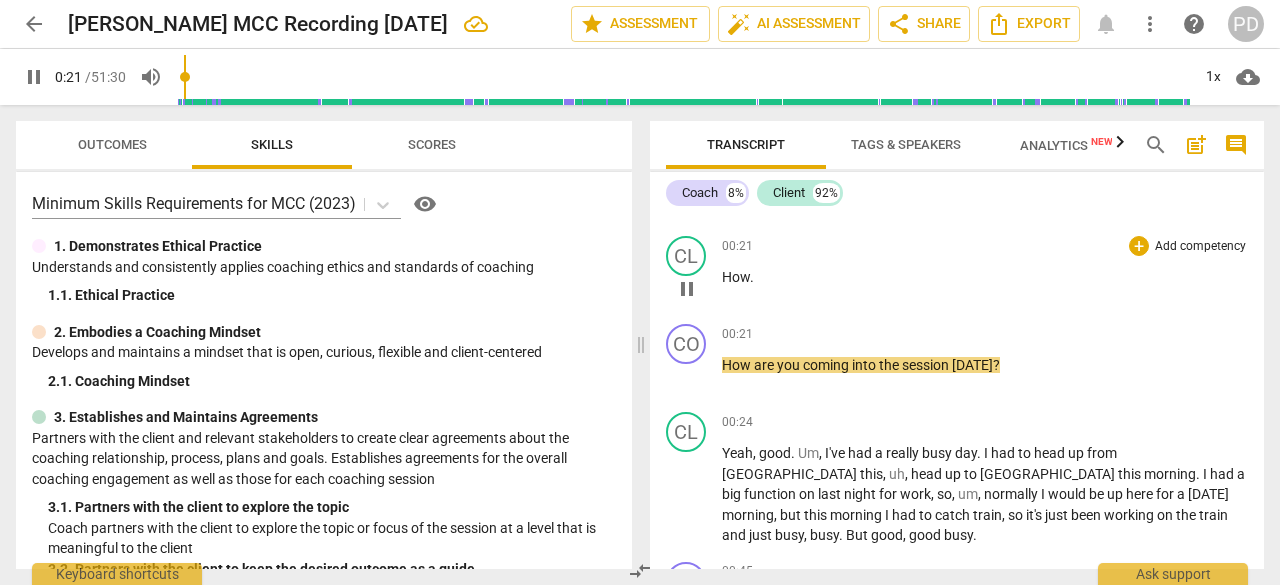 scroll, scrollTop: 400, scrollLeft: 0, axis: vertical 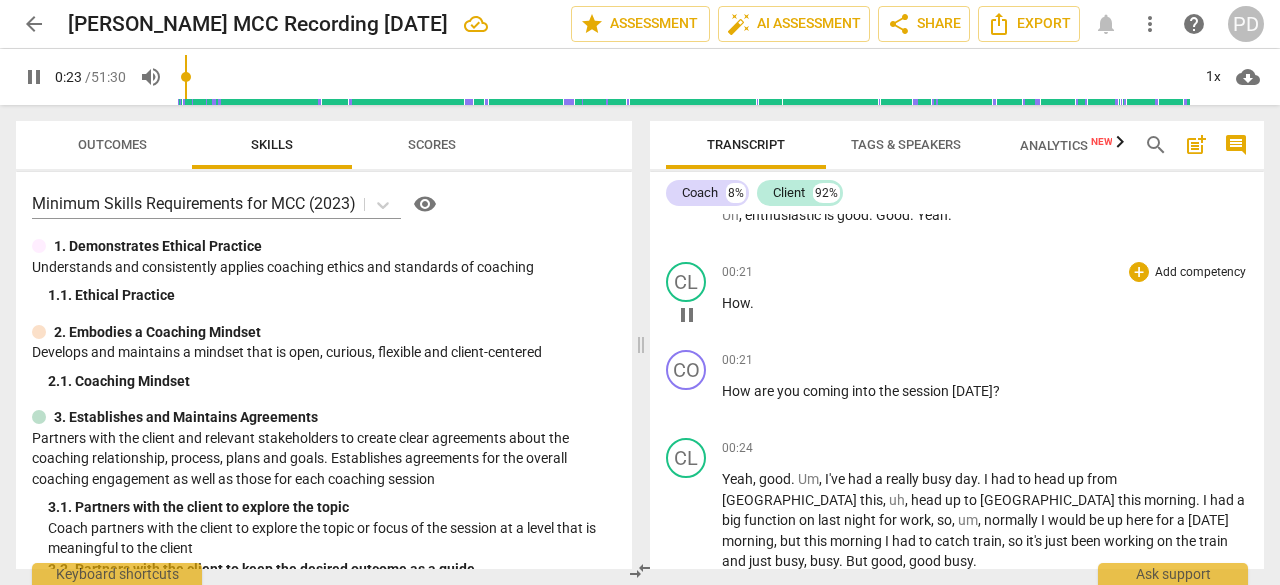 click on "How" at bounding box center (736, 303) 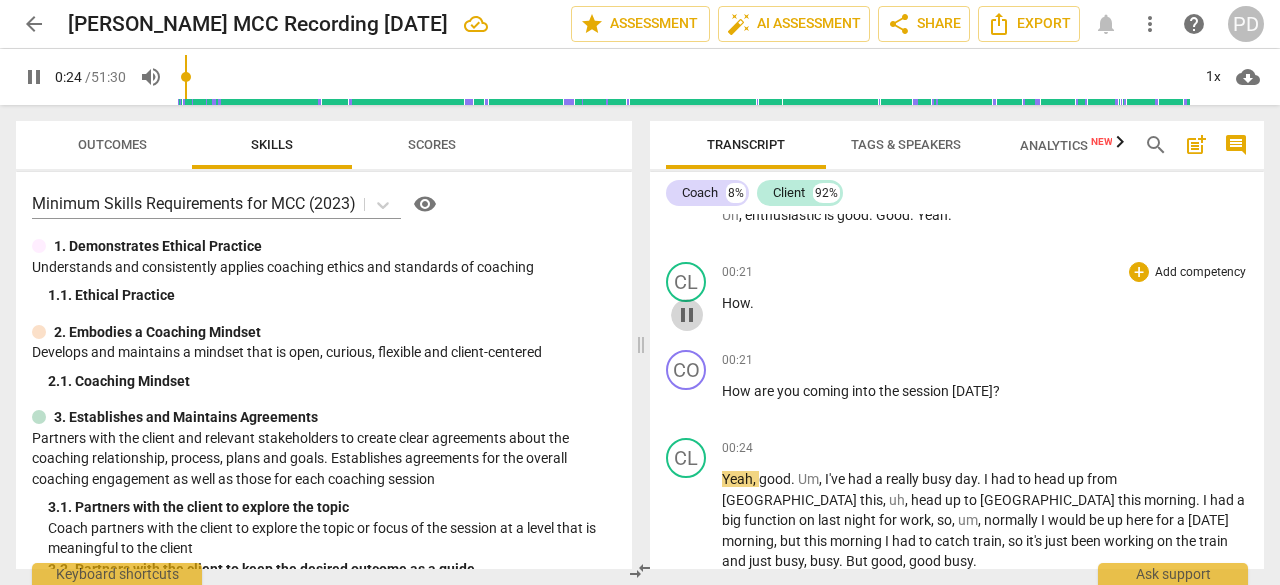 click on "pause" at bounding box center [687, 315] 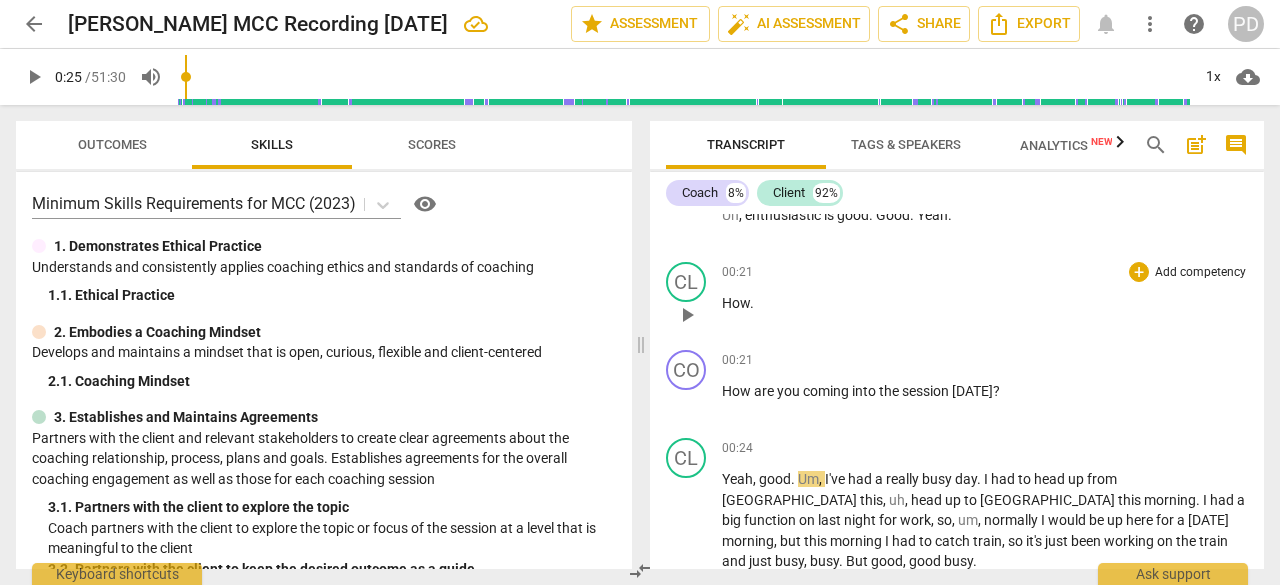 type on "25" 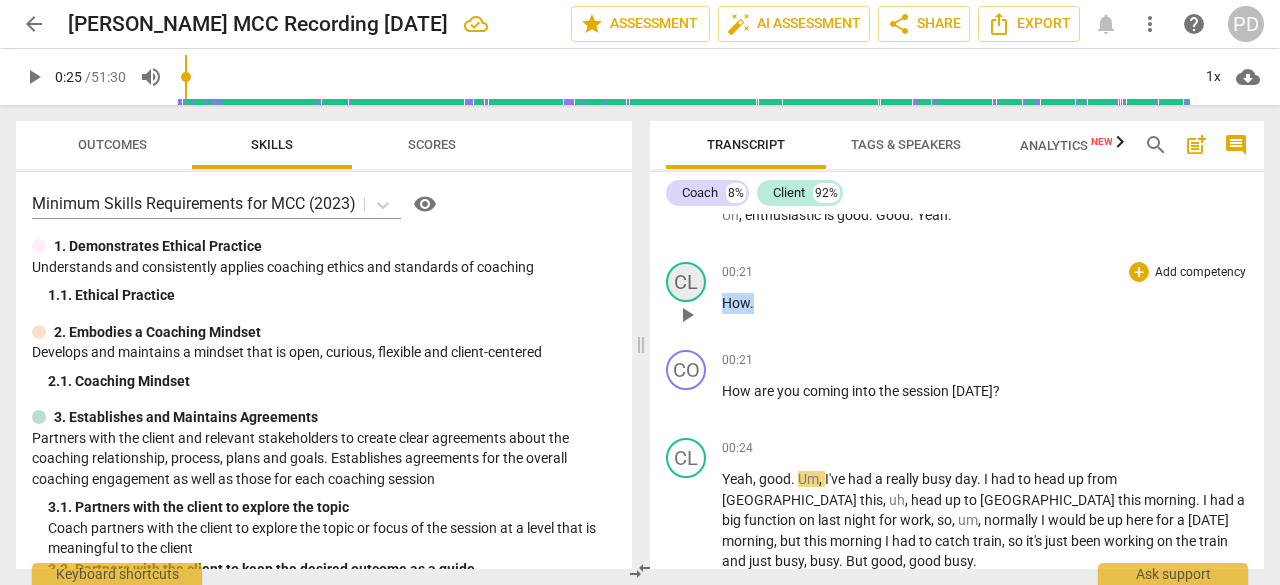 drag, startPoint x: 766, startPoint y: 307, endPoint x: 696, endPoint y: 279, distance: 75.39231 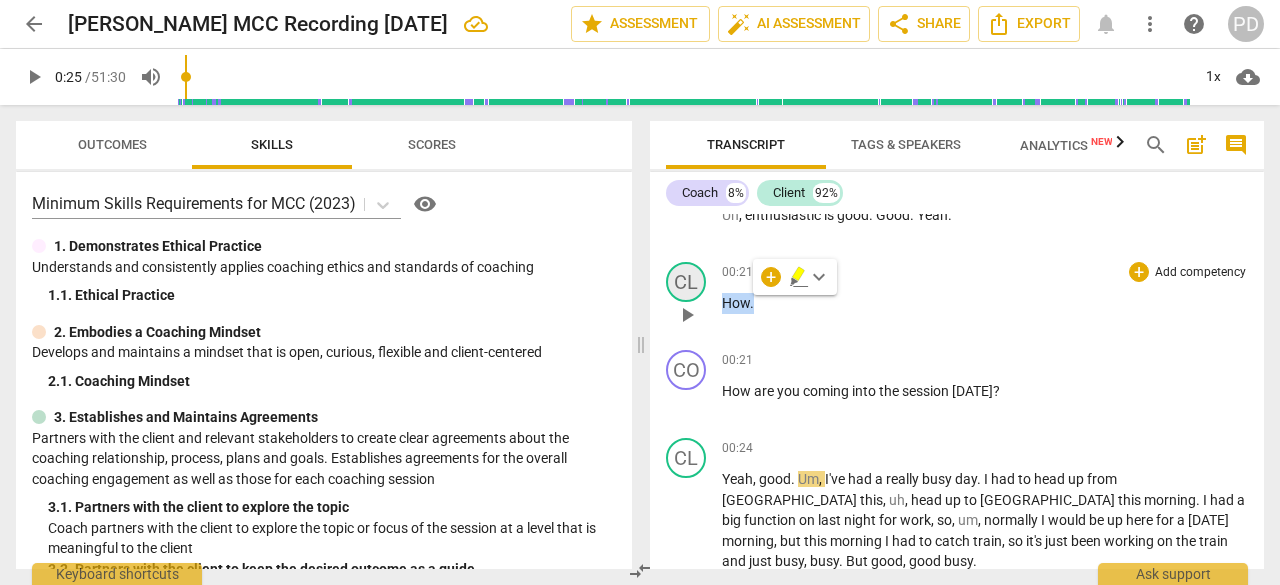 type 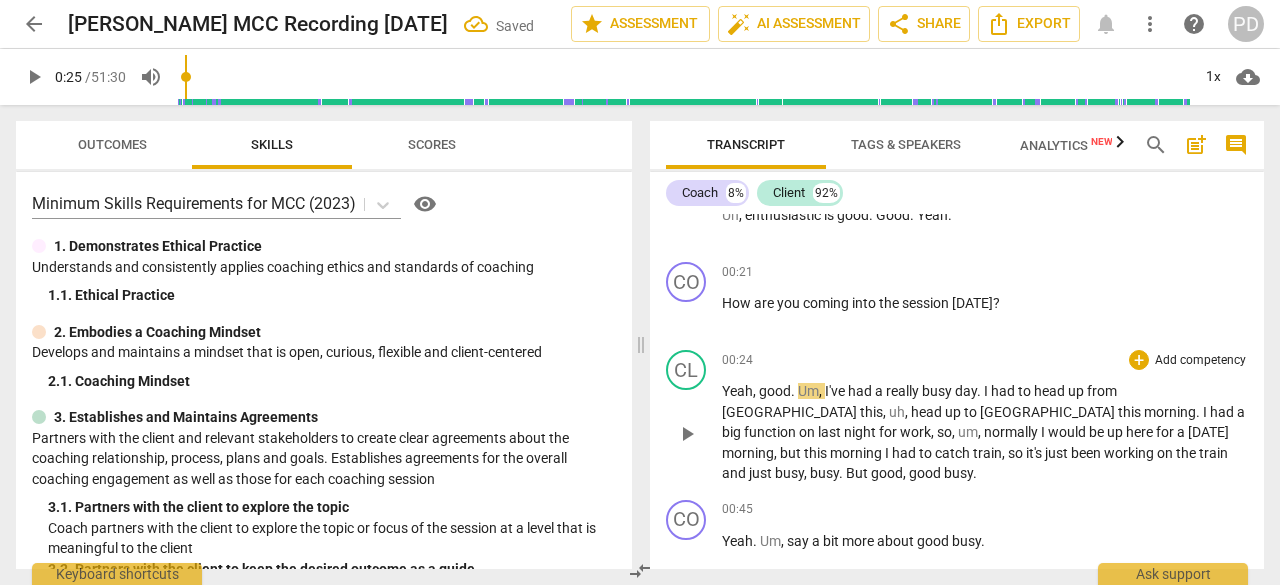 click on "play_arrow" at bounding box center (687, 434) 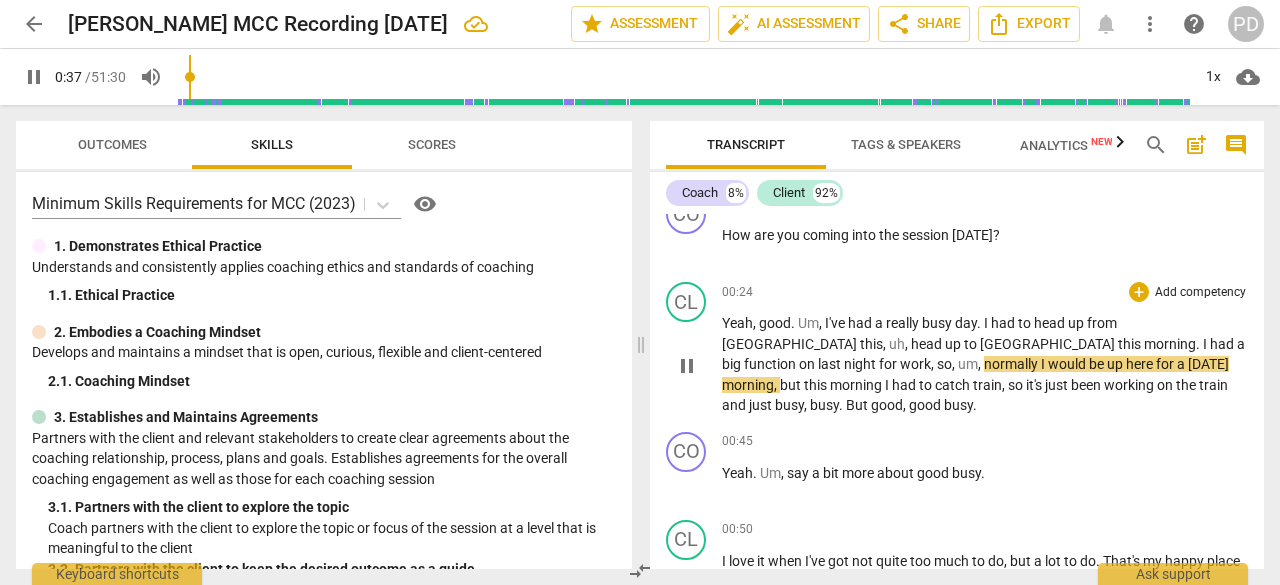 scroll, scrollTop: 500, scrollLeft: 0, axis: vertical 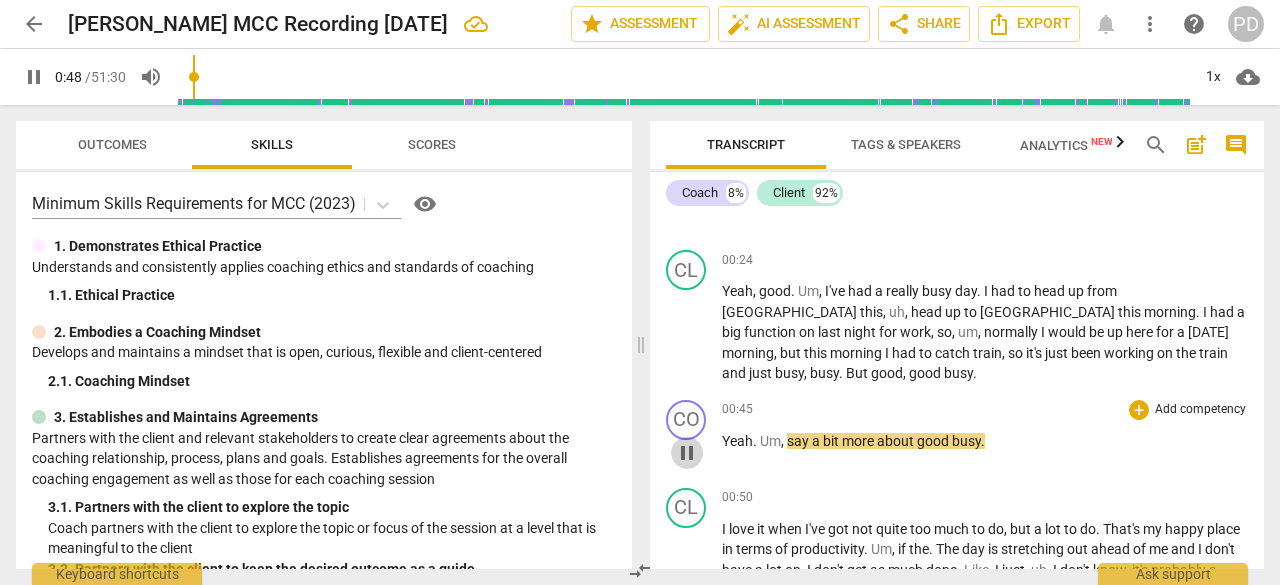 click on "pause" at bounding box center (687, 453) 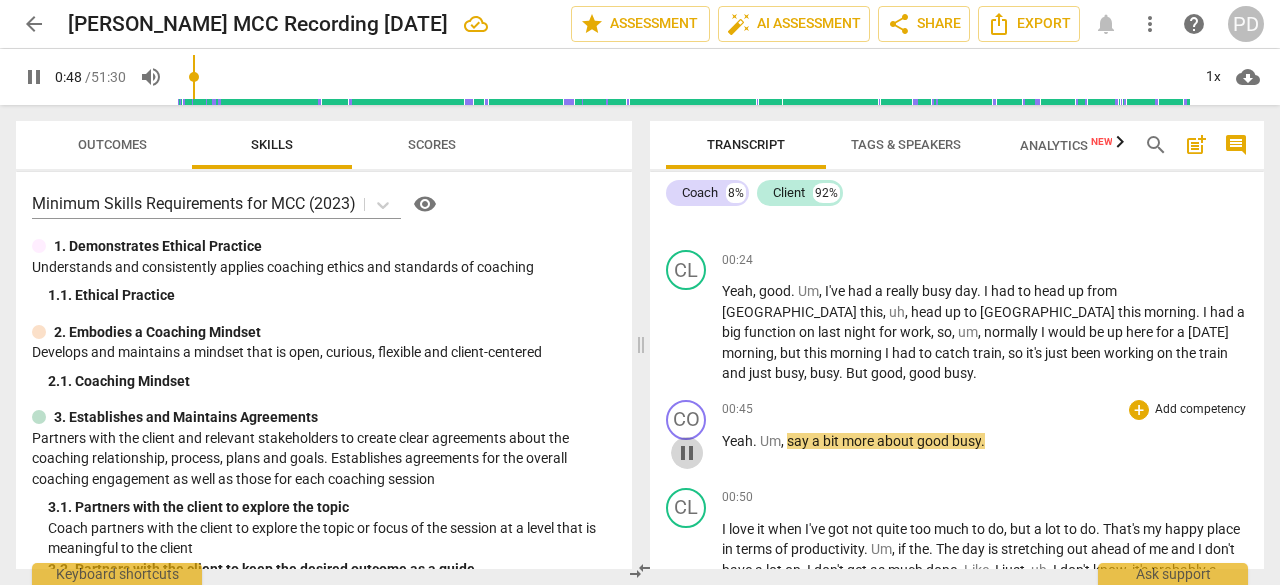 type on "48" 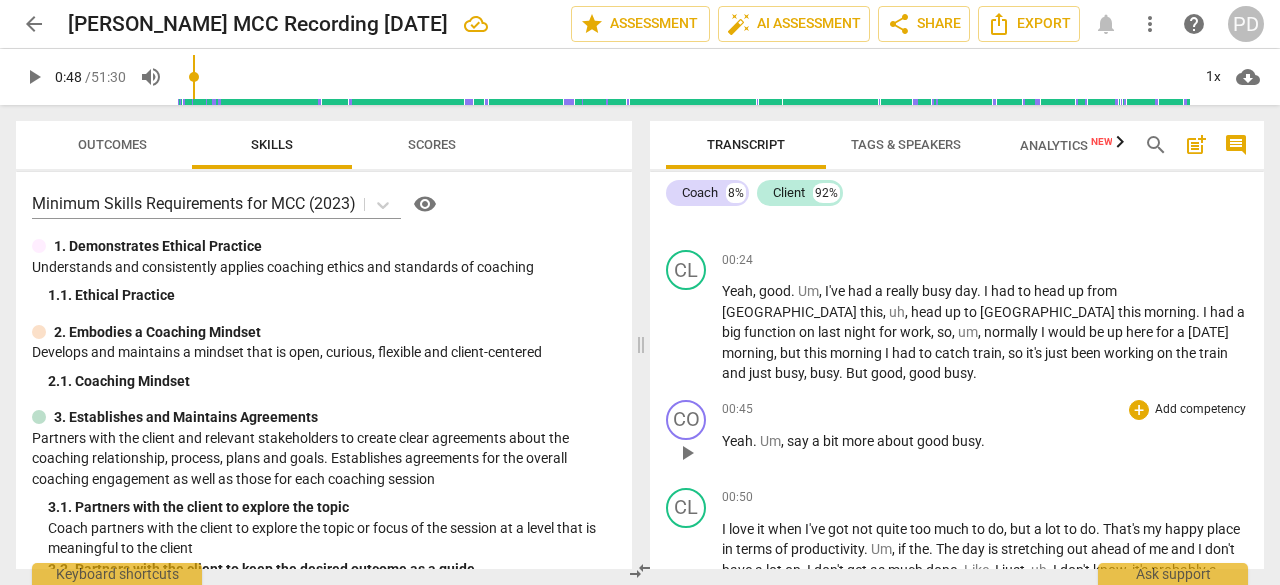 click on "Um" at bounding box center (770, 441) 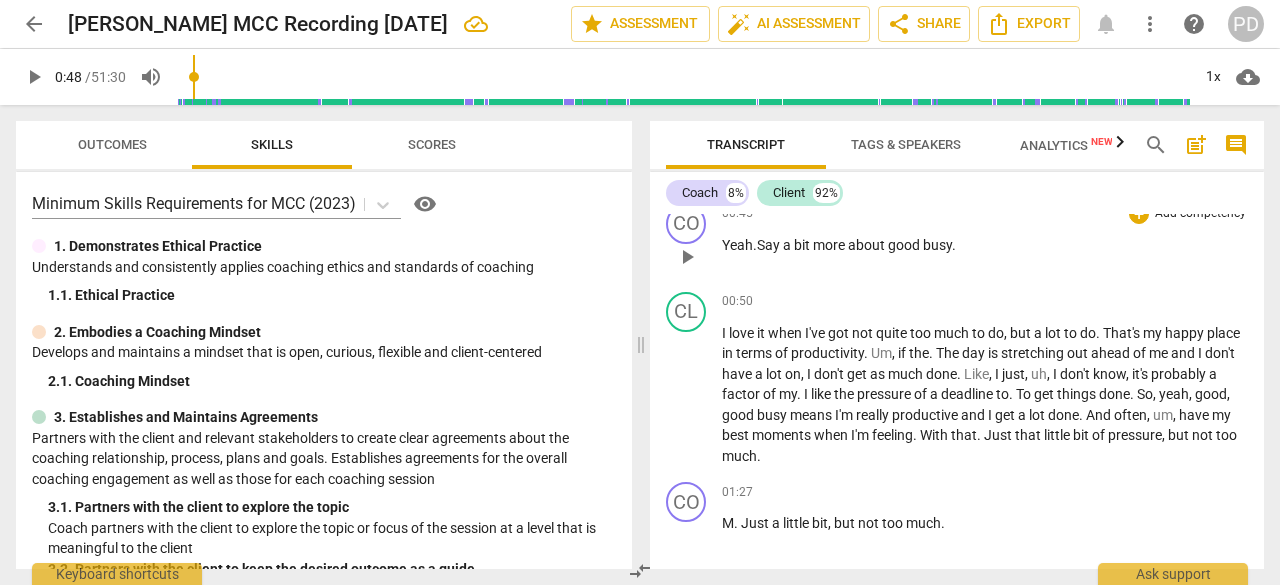 scroll, scrollTop: 700, scrollLeft: 0, axis: vertical 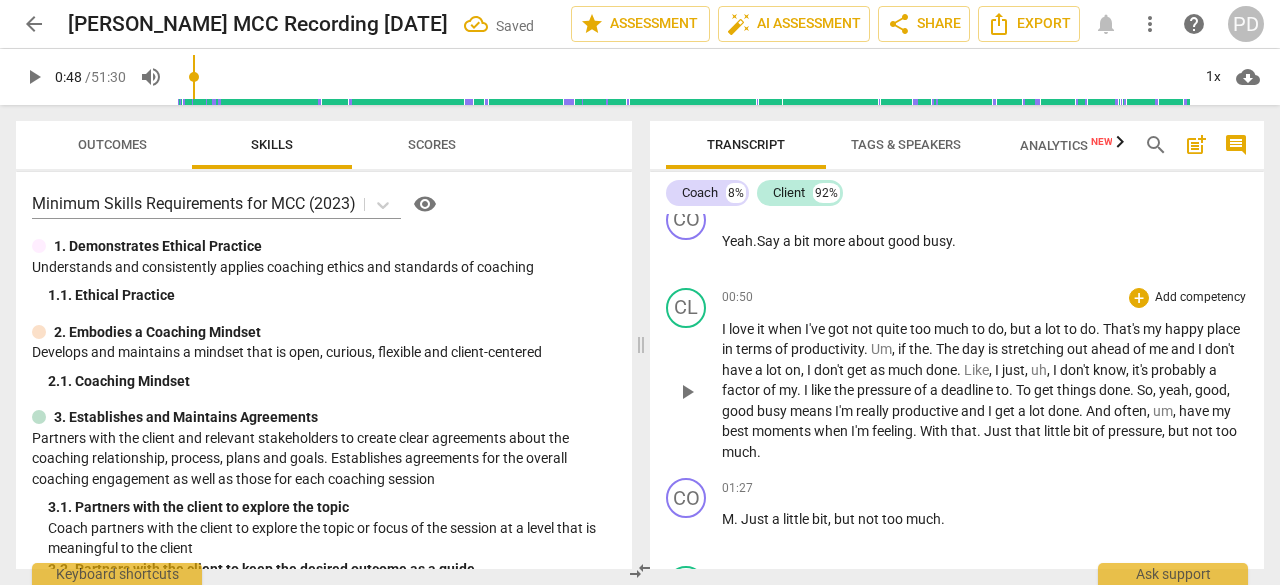 click on "play_arrow" at bounding box center [687, 392] 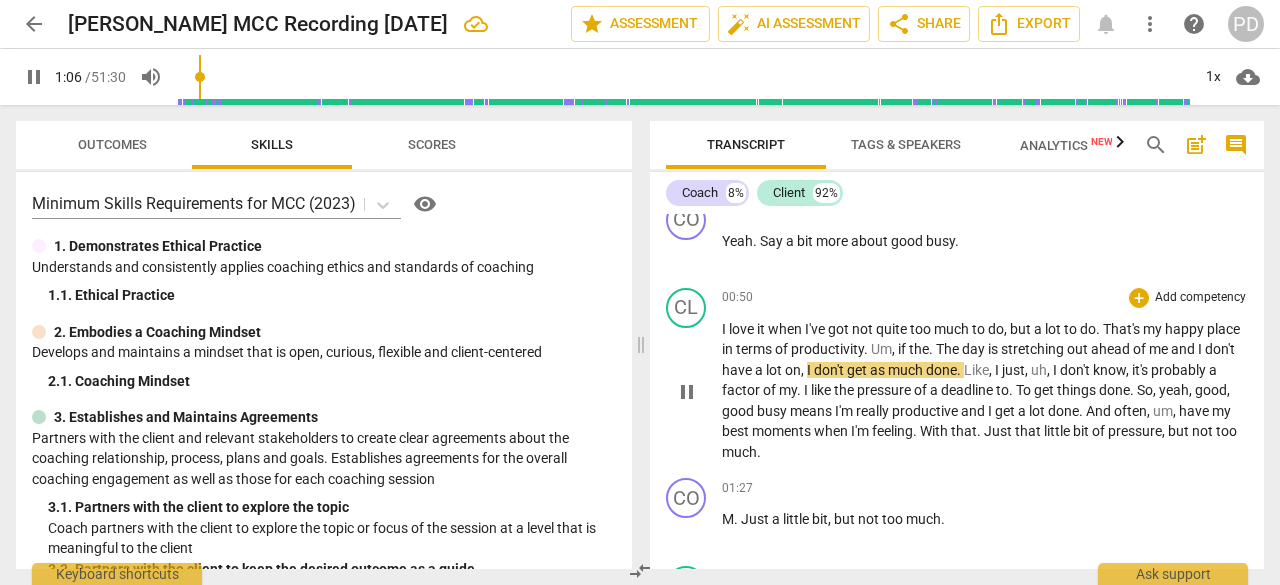 click on "pause" at bounding box center (687, 392) 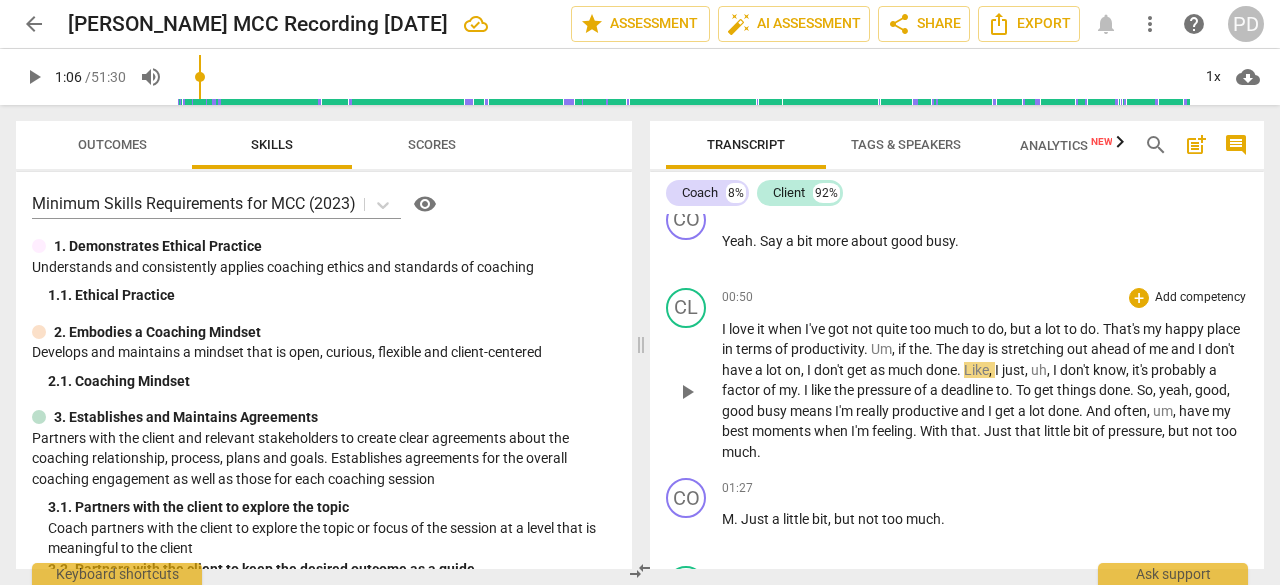 click on "The" at bounding box center [949, 349] 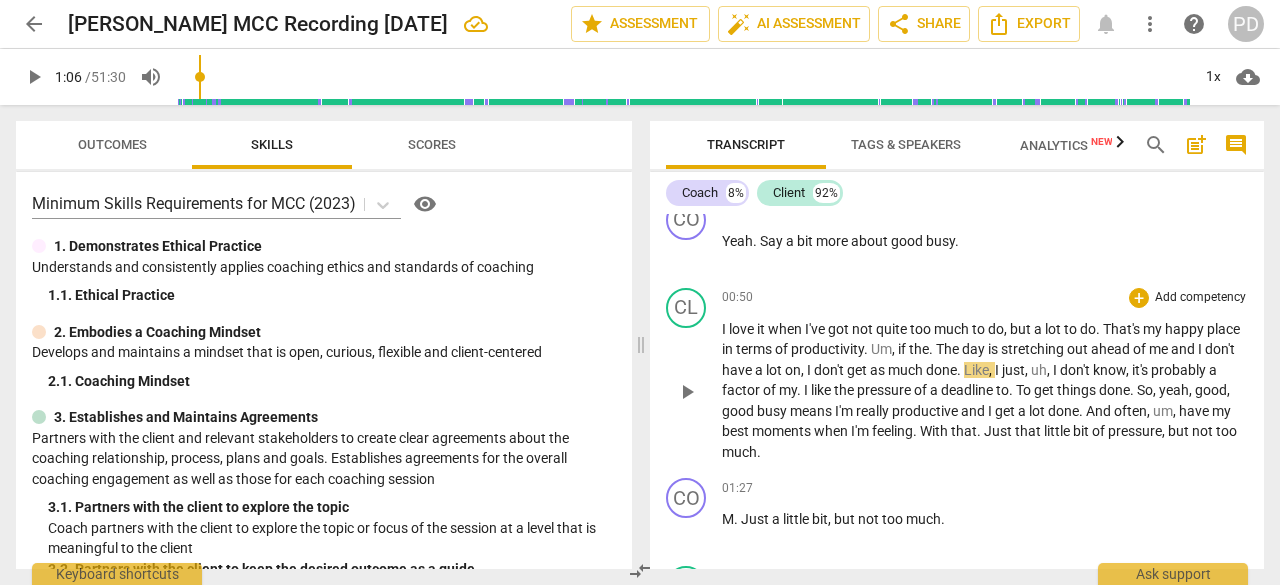 type 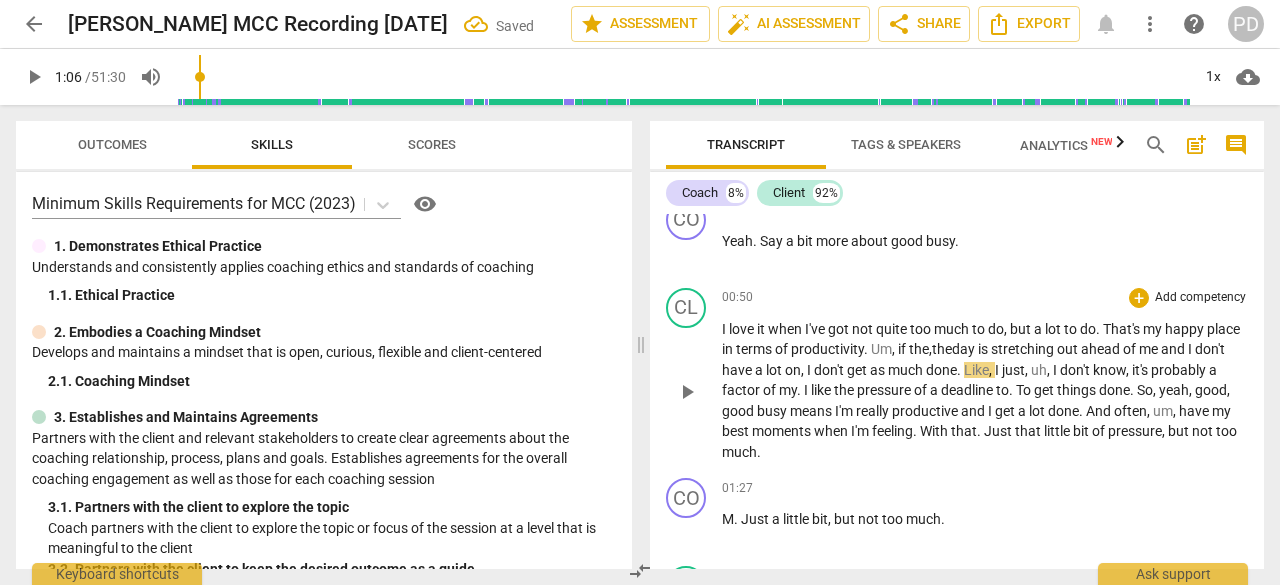 click on "play_arrow" at bounding box center [687, 392] 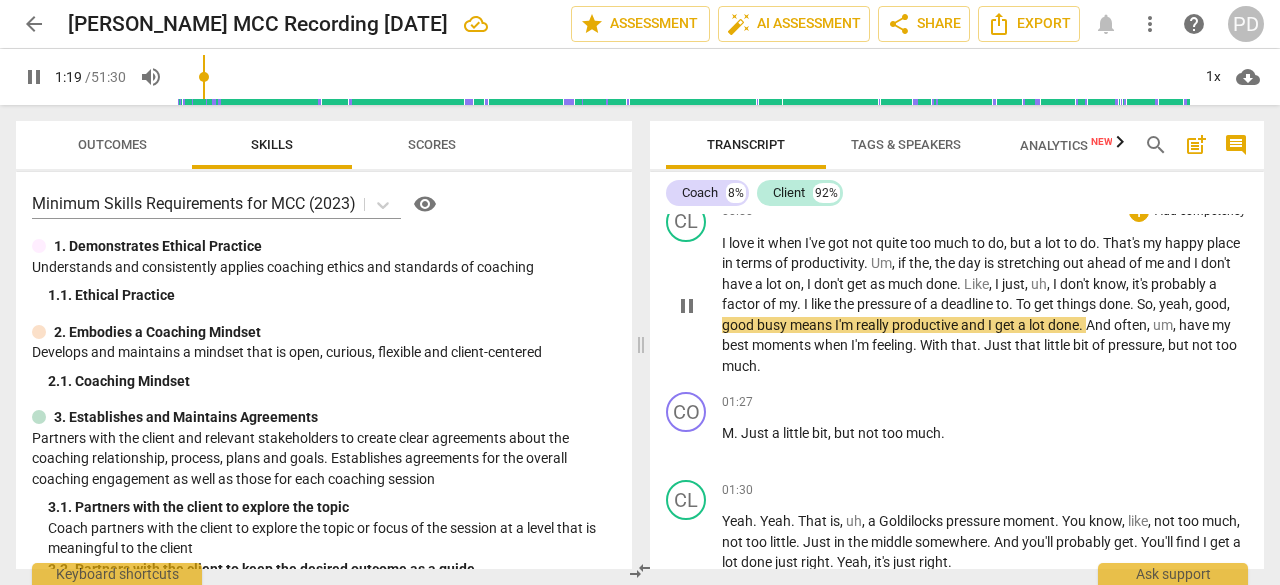 scroll, scrollTop: 800, scrollLeft: 0, axis: vertical 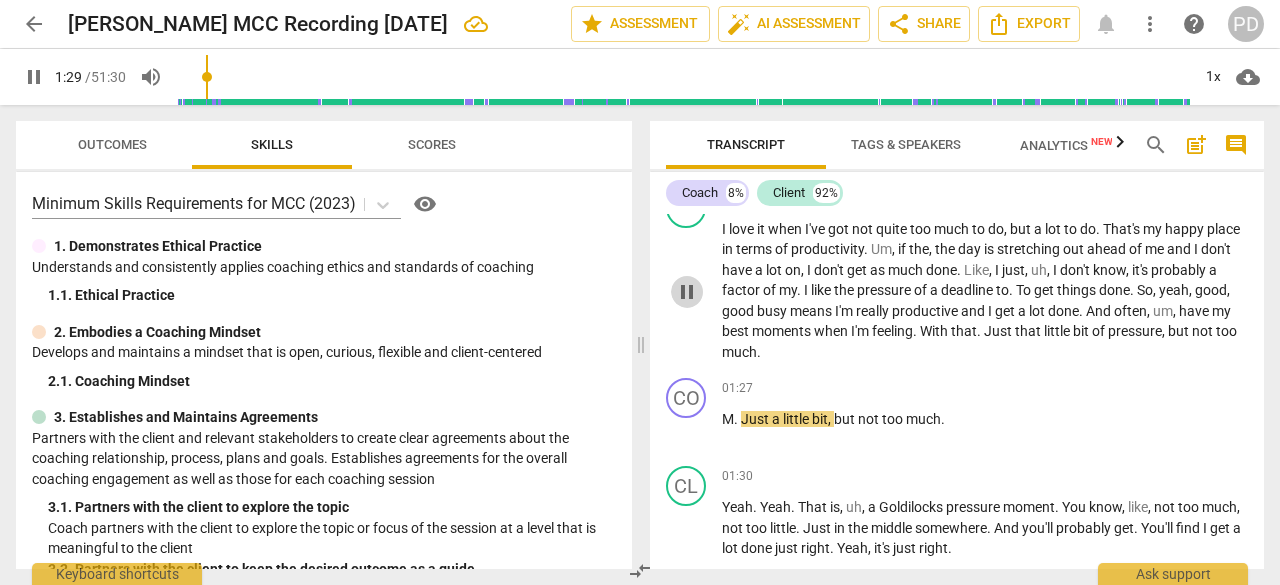 click on "pause" at bounding box center [687, 292] 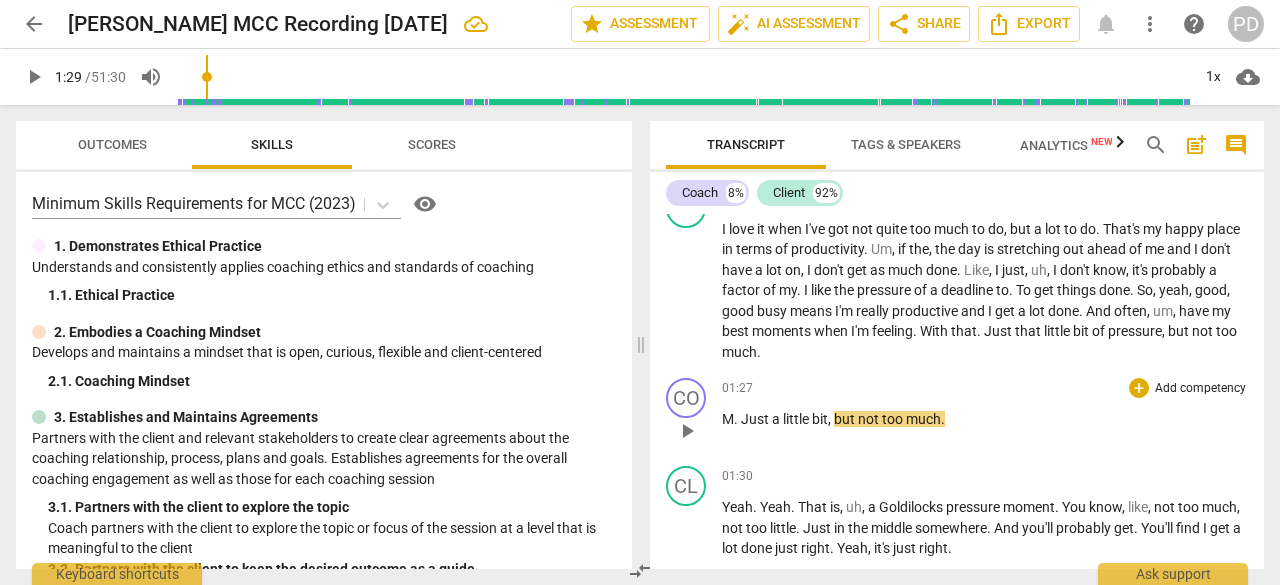 click on "Just" at bounding box center (756, 419) 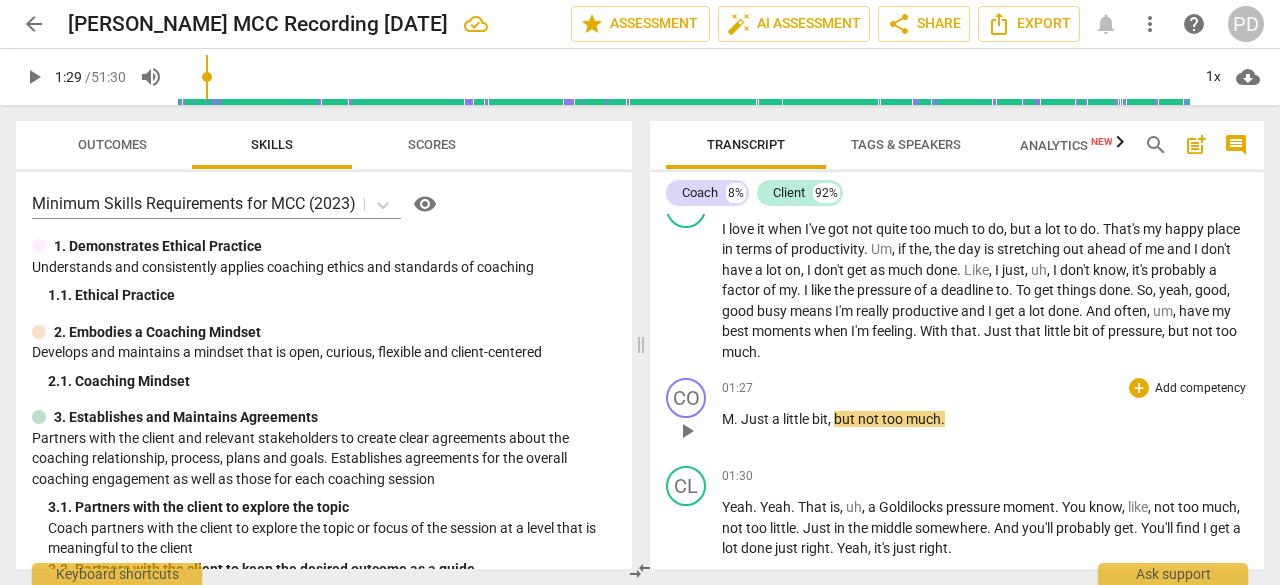 type 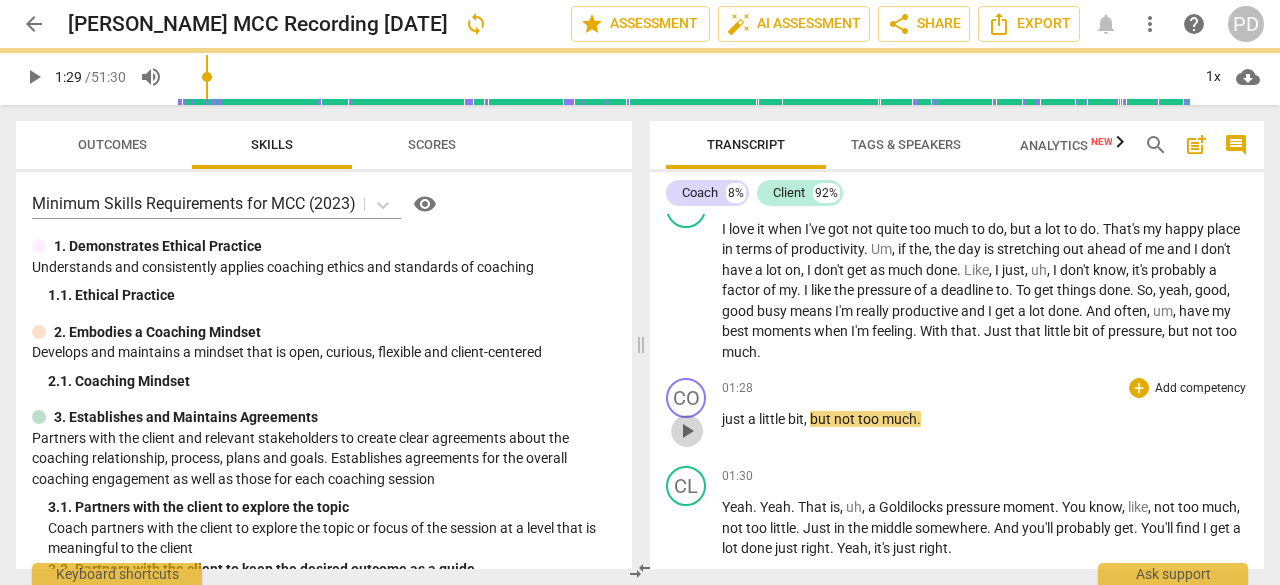 click on "play_arrow" at bounding box center (687, 431) 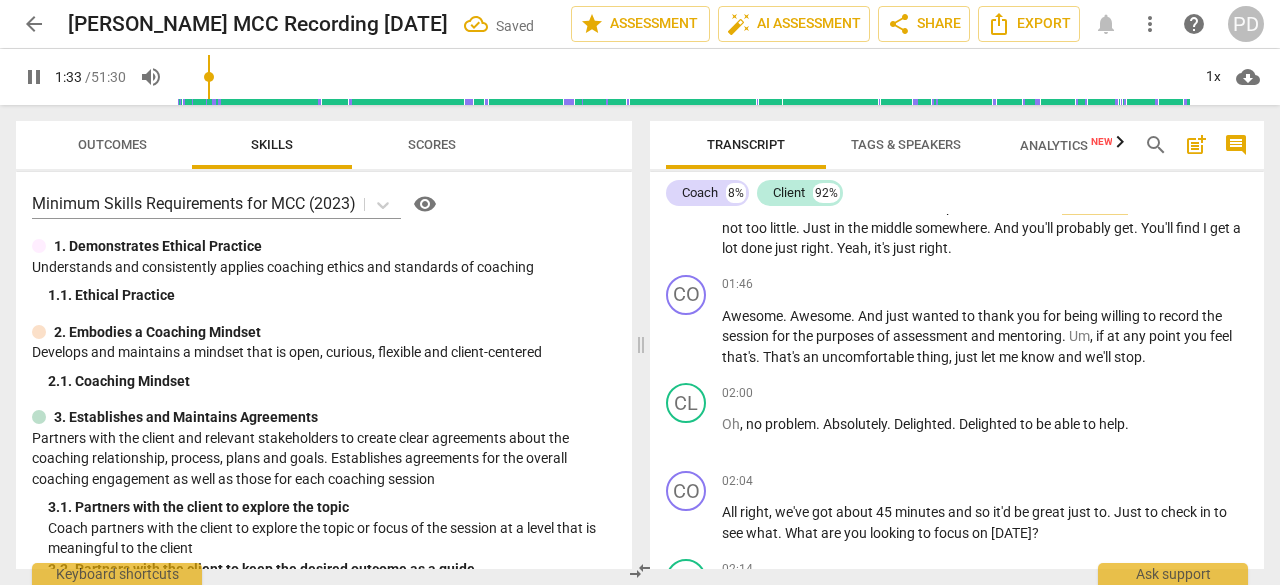 scroll, scrollTop: 1000, scrollLeft: 0, axis: vertical 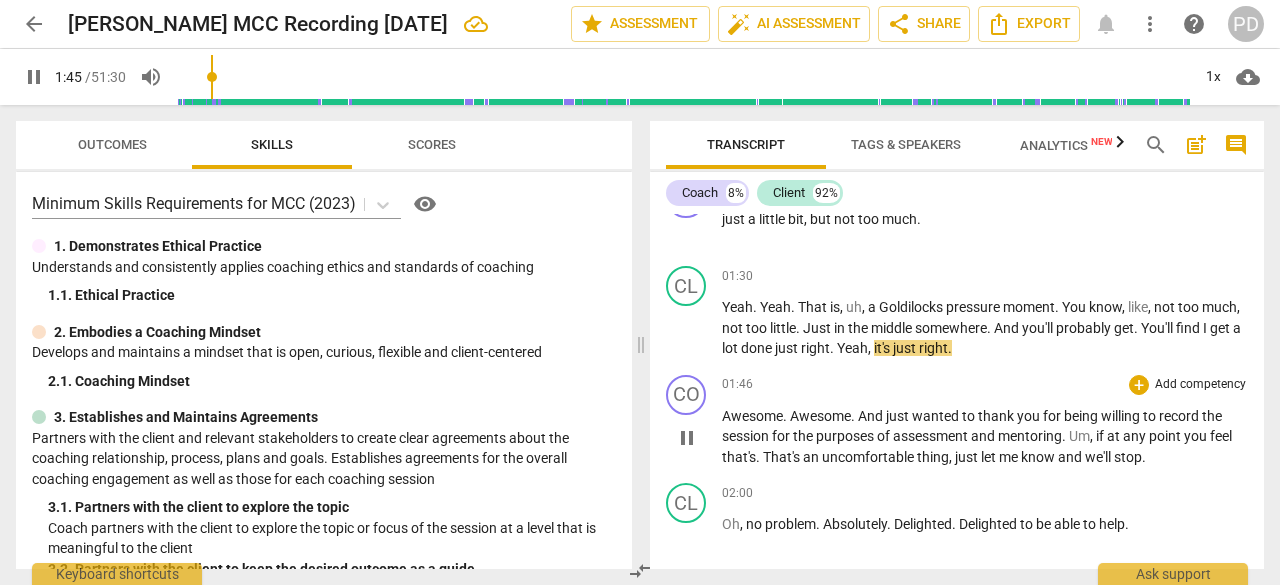 click on "pause" at bounding box center (687, 438) 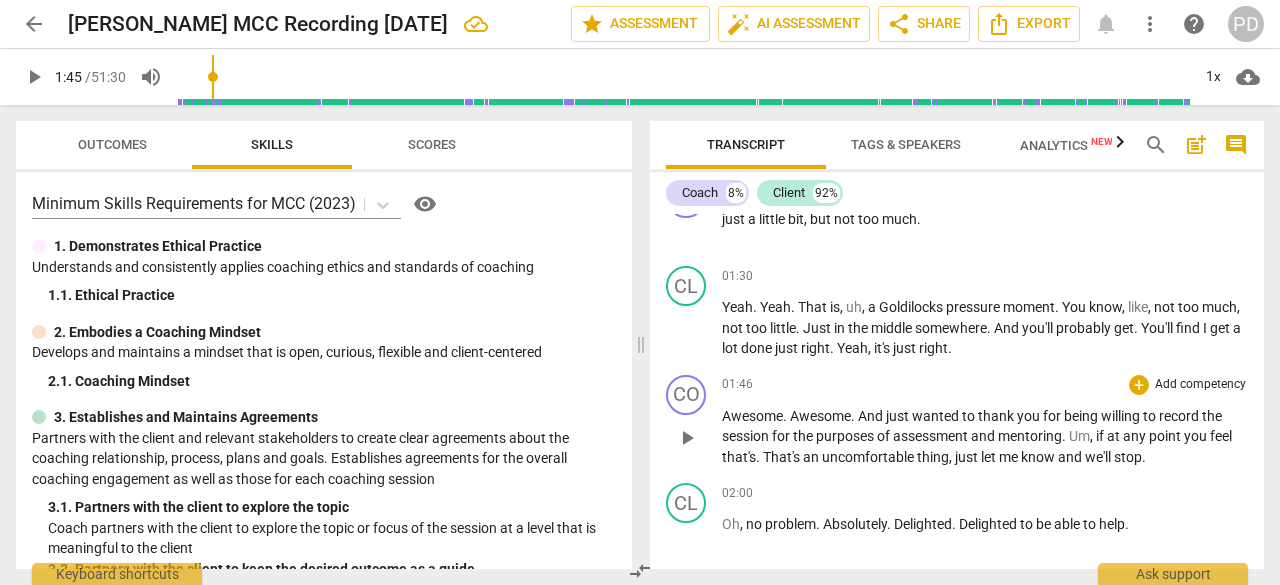 type on "105" 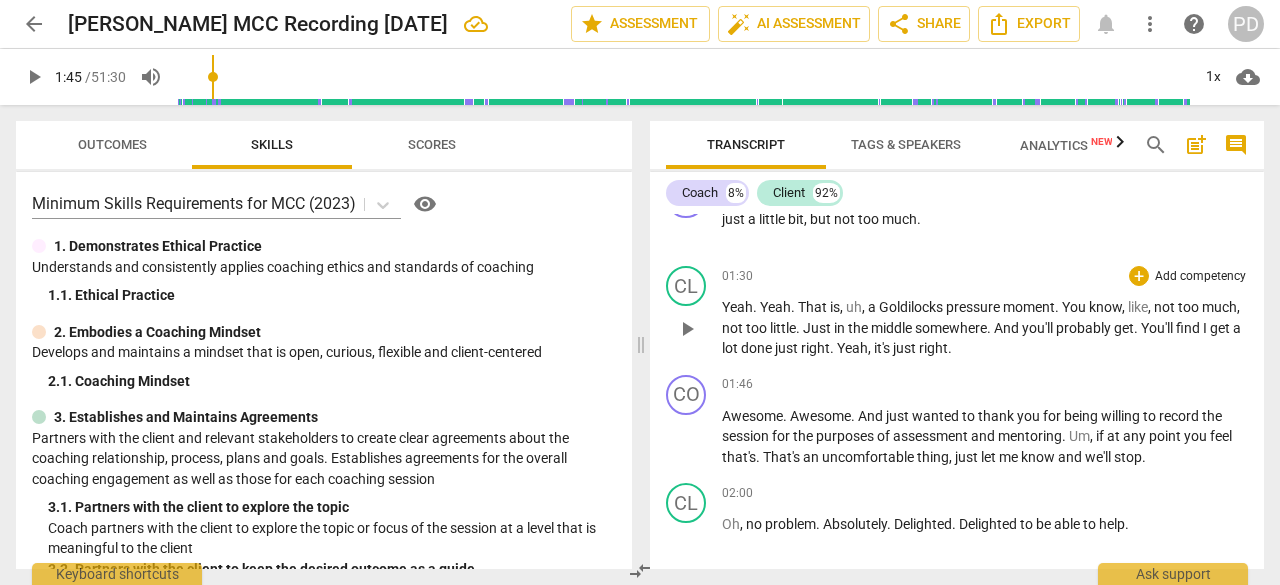 click on "done" at bounding box center (758, 348) 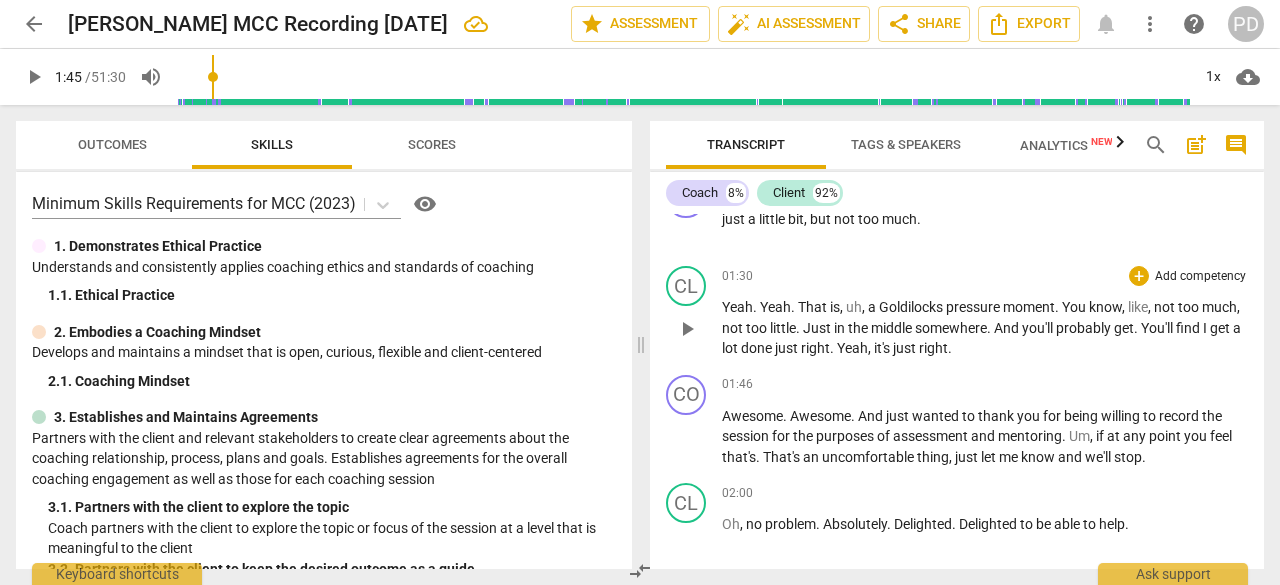 type 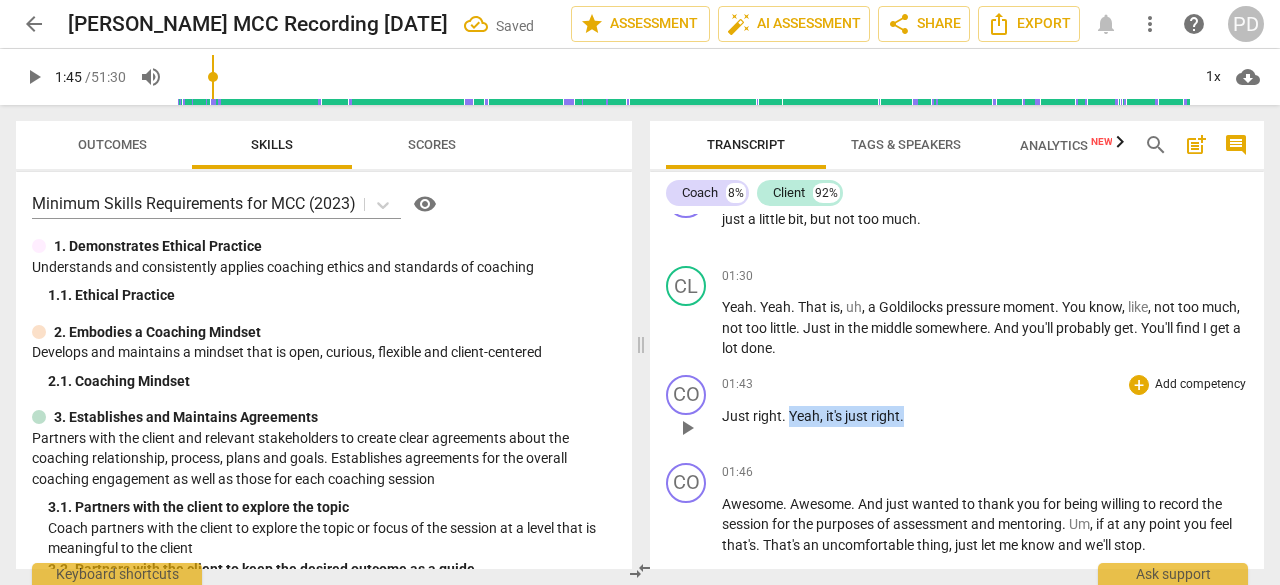 drag, startPoint x: 790, startPoint y: 413, endPoint x: 907, endPoint y: 416, distance: 117.03845 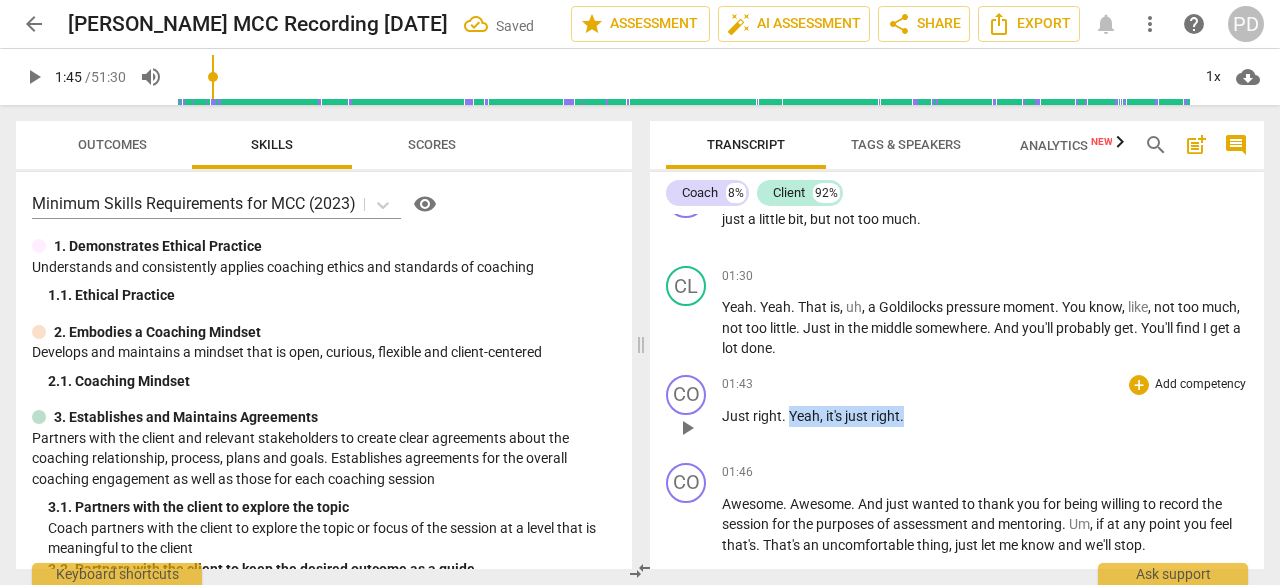 click on "Just   right .   Yeah ,   it's   just   right ." at bounding box center (985, 416) 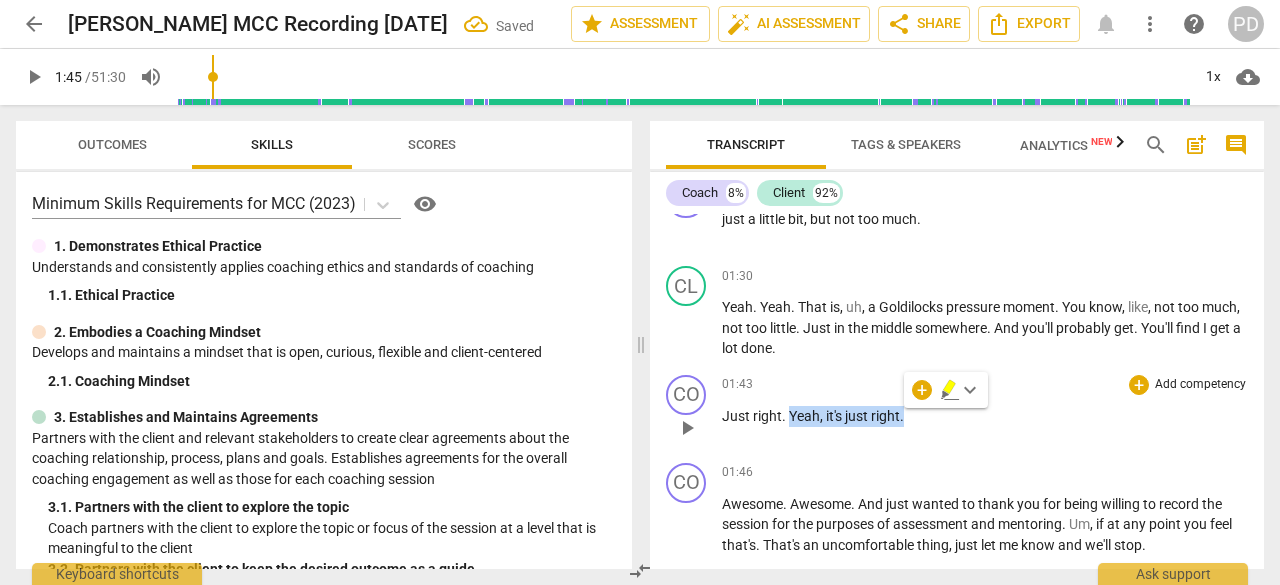 click on "Yeah" at bounding box center (804, 416) 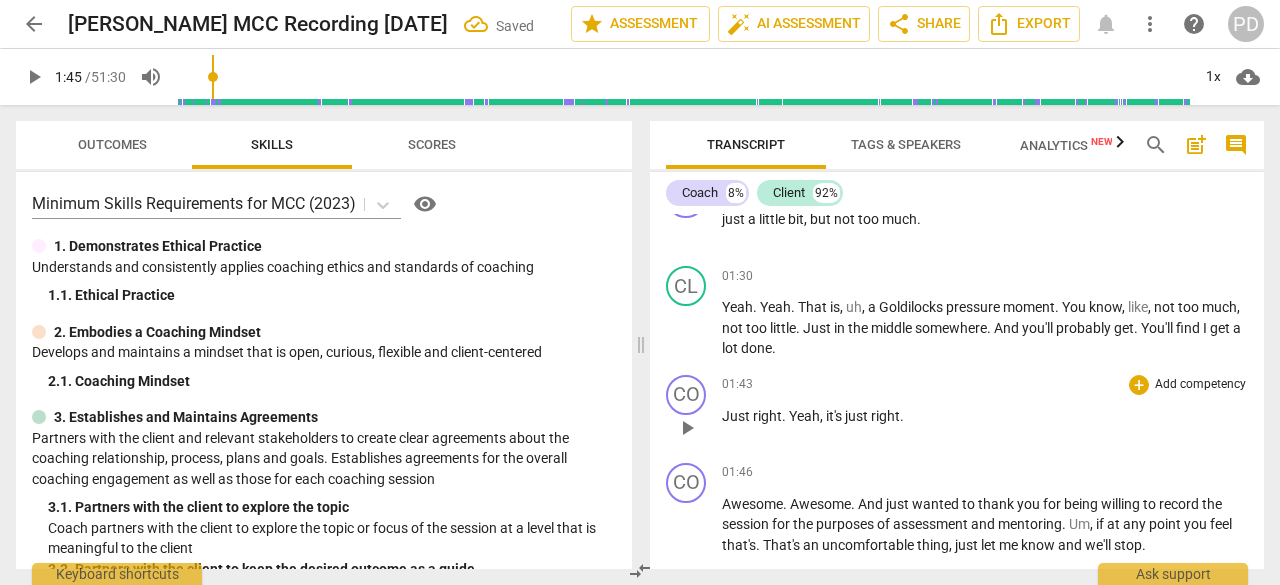 click on "Yeah" at bounding box center (804, 416) 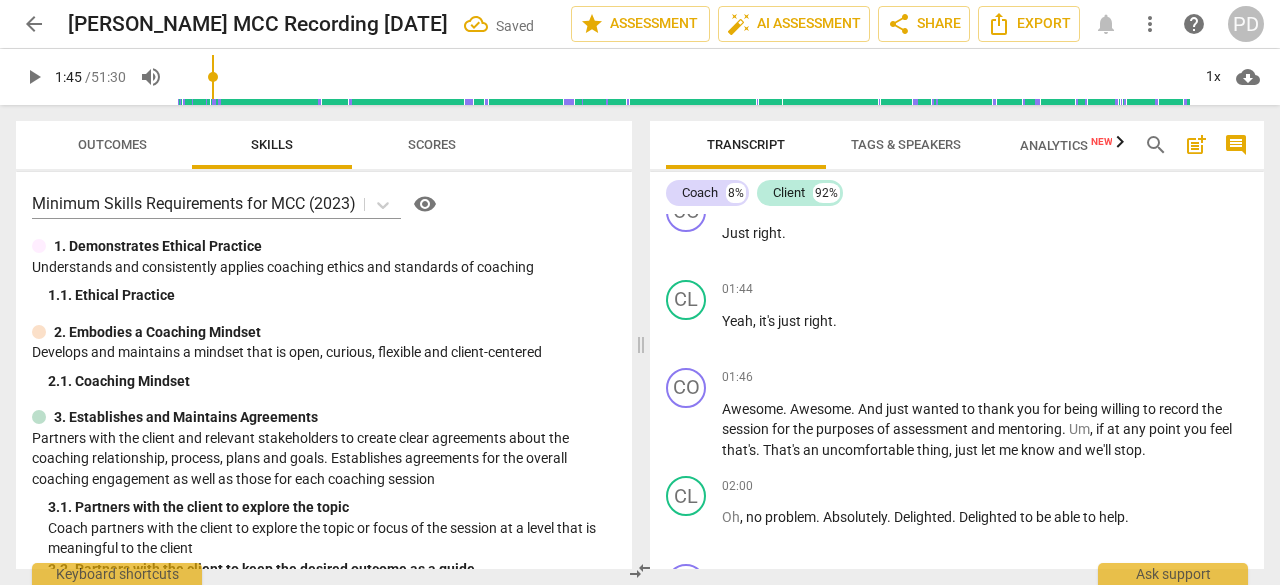 scroll, scrollTop: 1200, scrollLeft: 0, axis: vertical 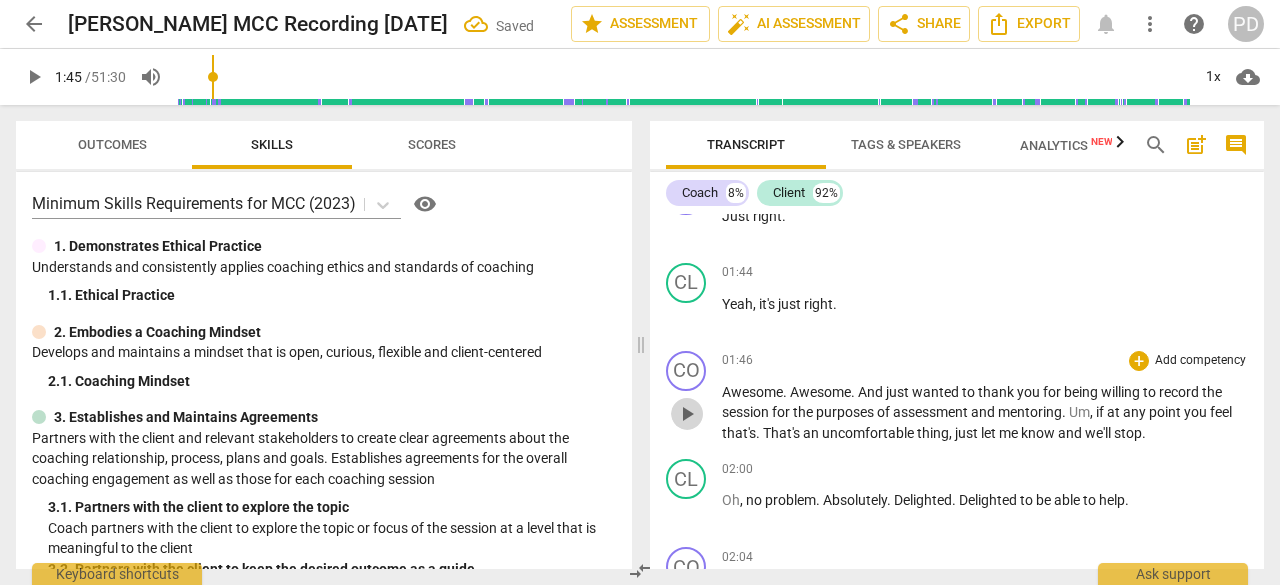 click on "play_arrow" at bounding box center (687, 414) 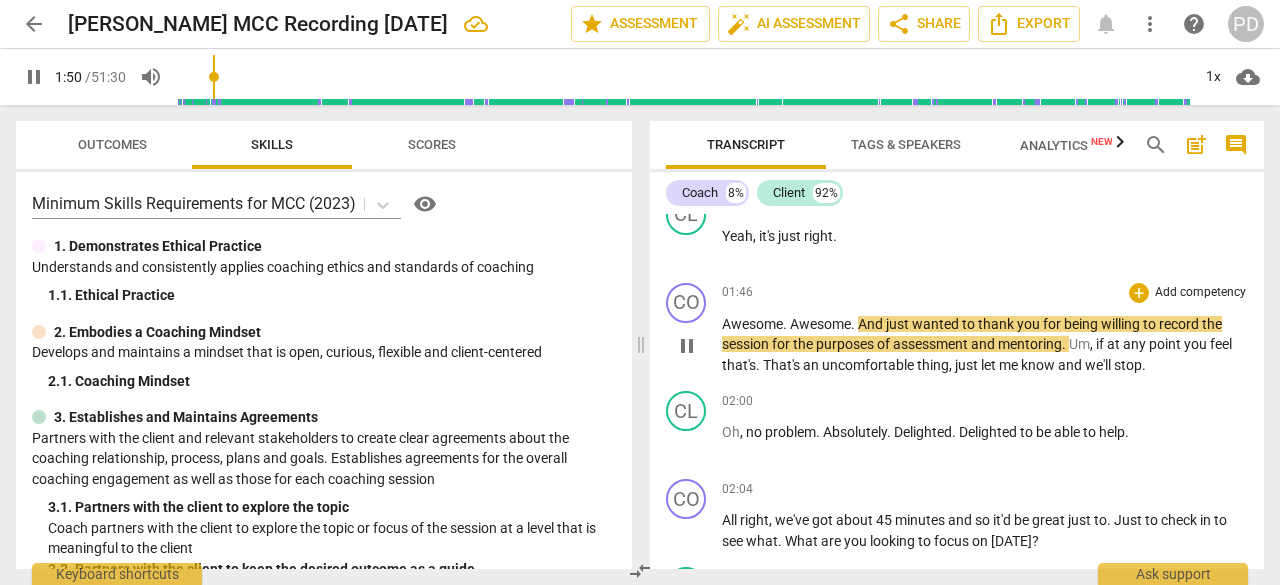 scroll, scrollTop: 1300, scrollLeft: 0, axis: vertical 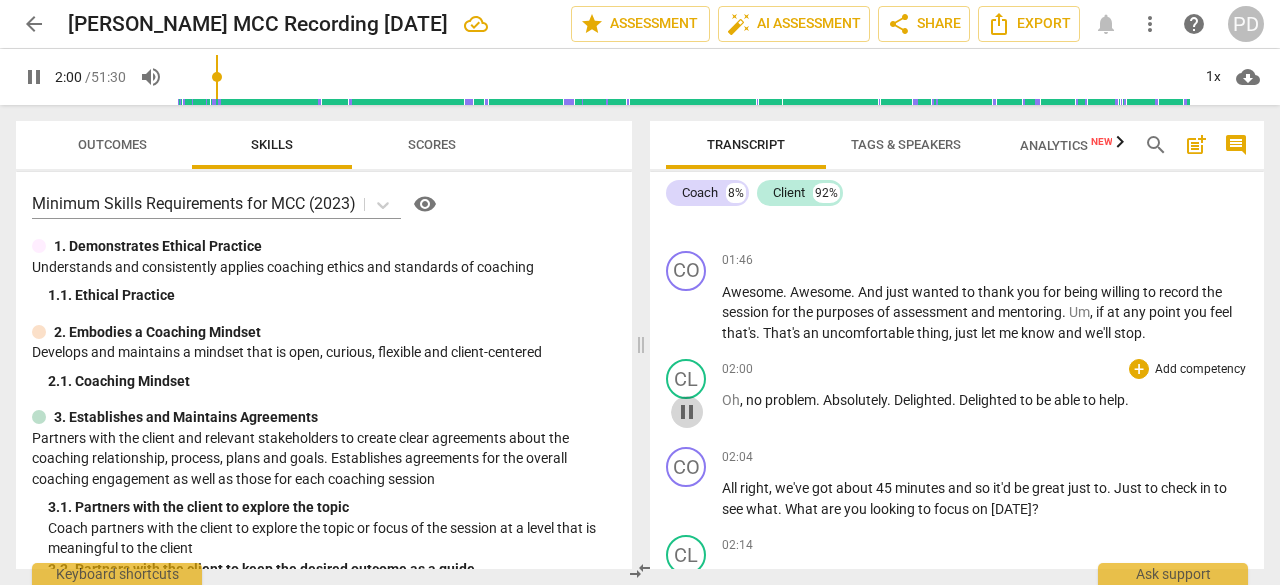 click on "pause" at bounding box center [687, 412] 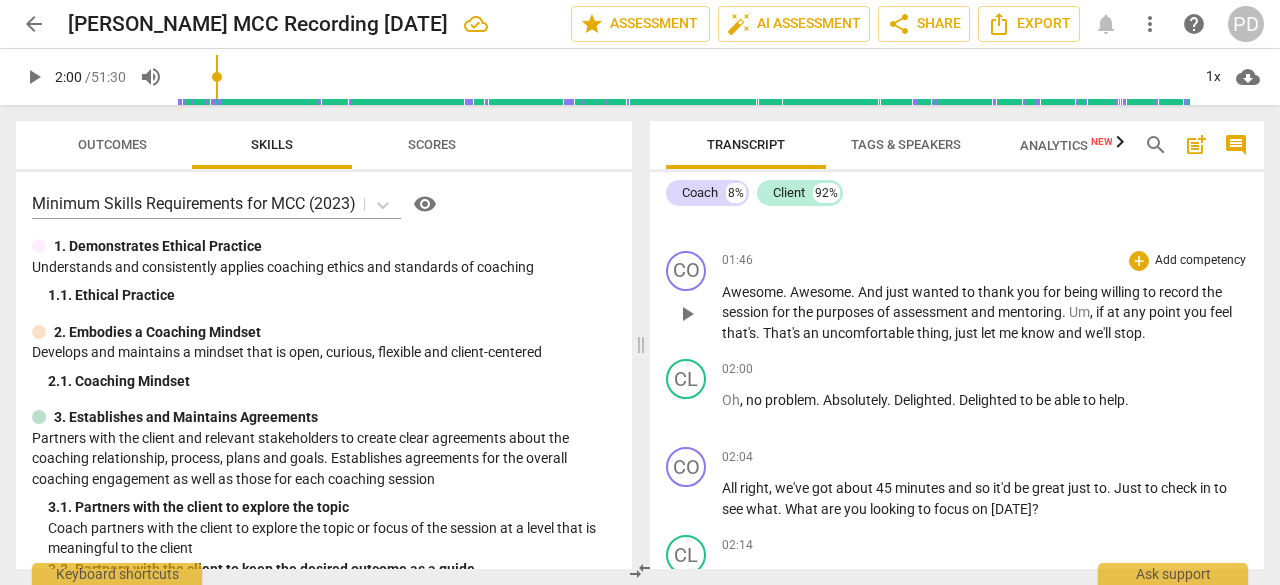click on "That's" at bounding box center [783, 333] 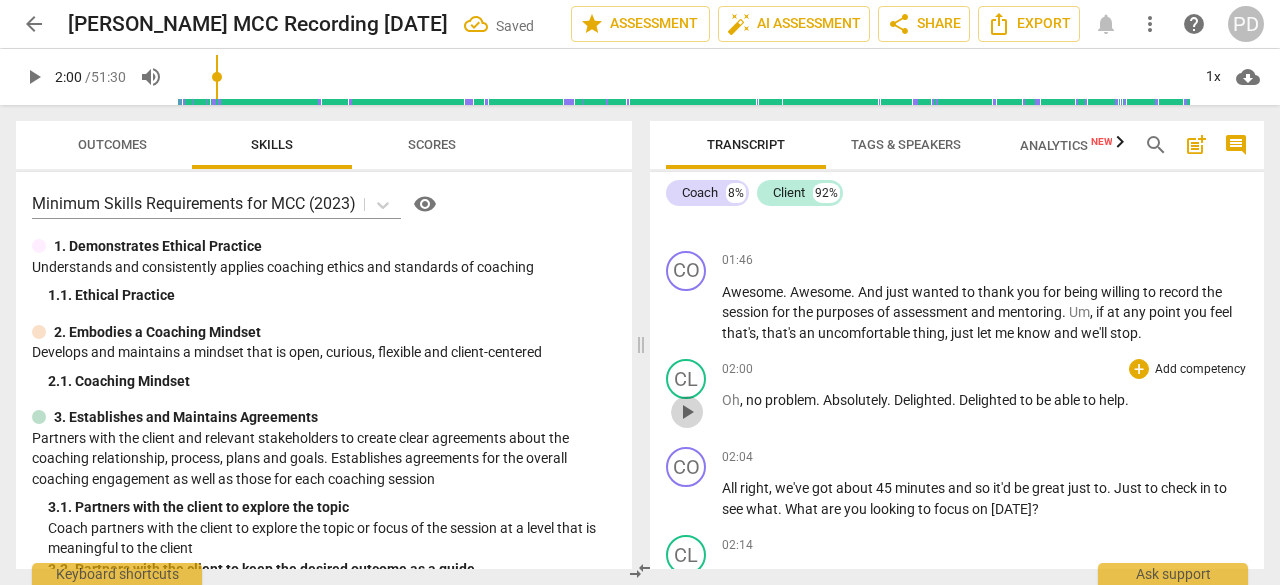 click on "play_arrow" at bounding box center [687, 412] 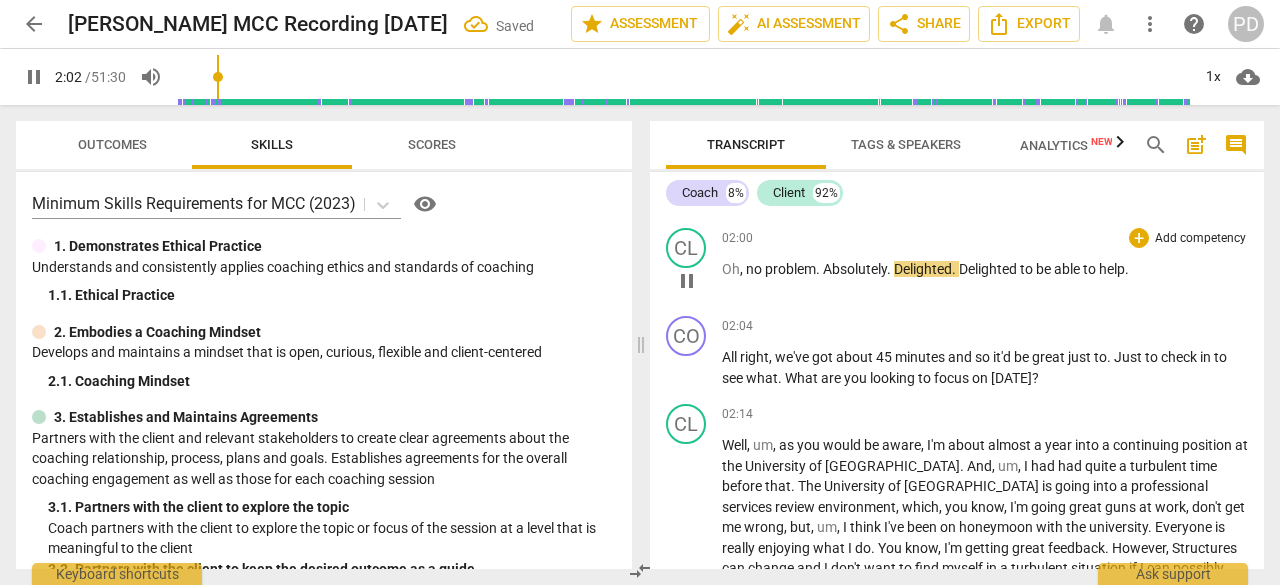 scroll, scrollTop: 1400, scrollLeft: 0, axis: vertical 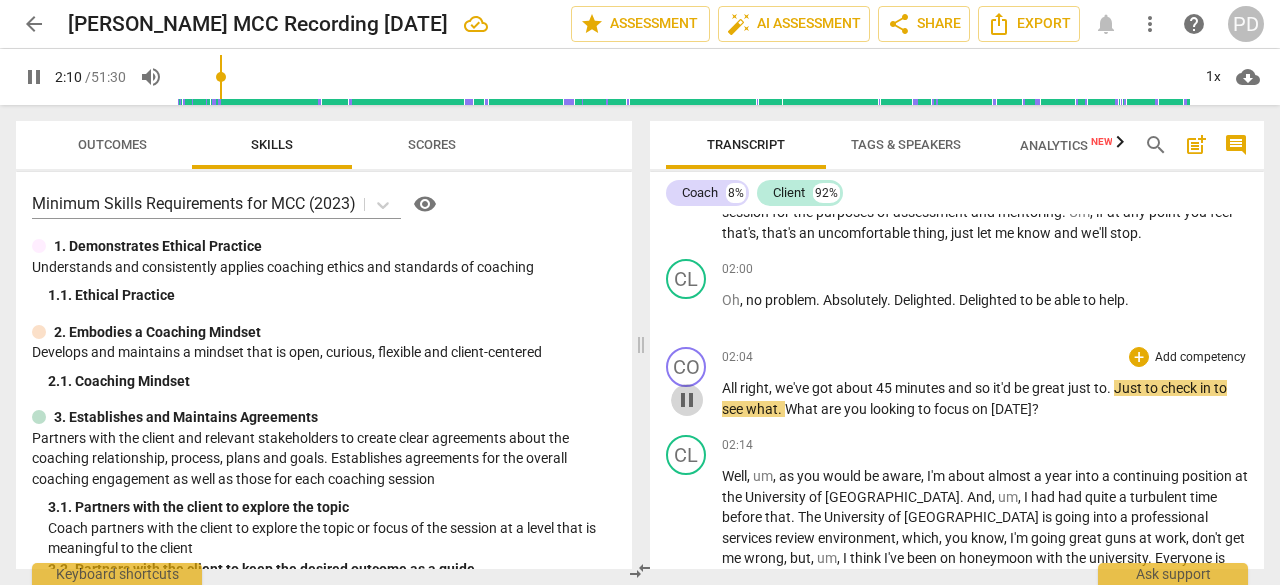 click on "pause" at bounding box center [687, 400] 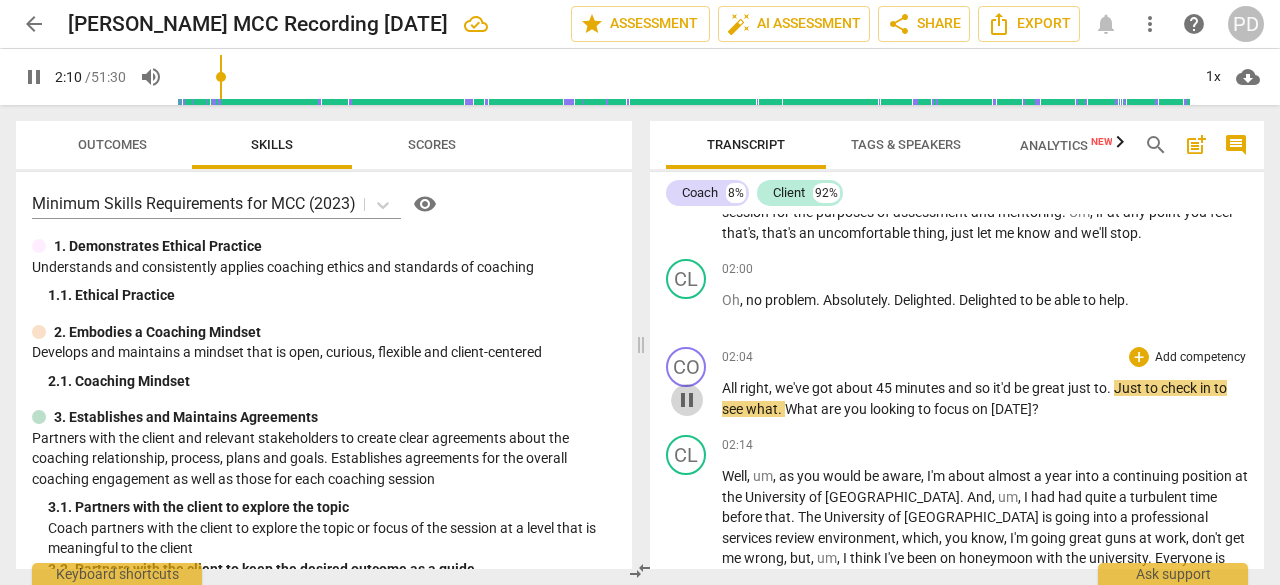 type on "130" 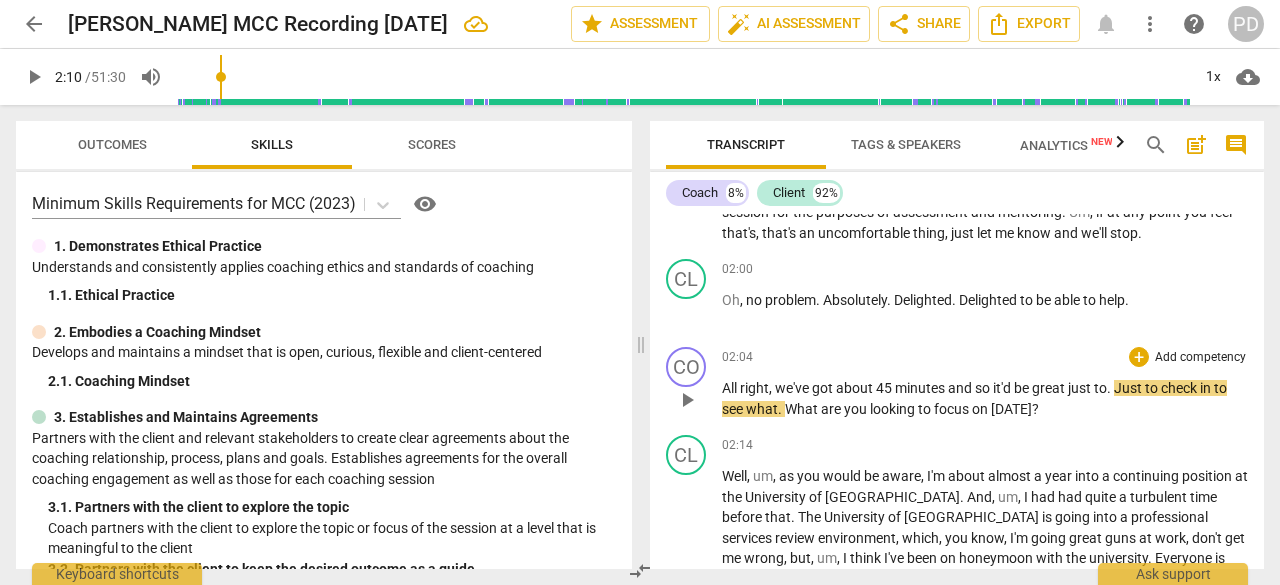 click on "Just" at bounding box center [1129, 388] 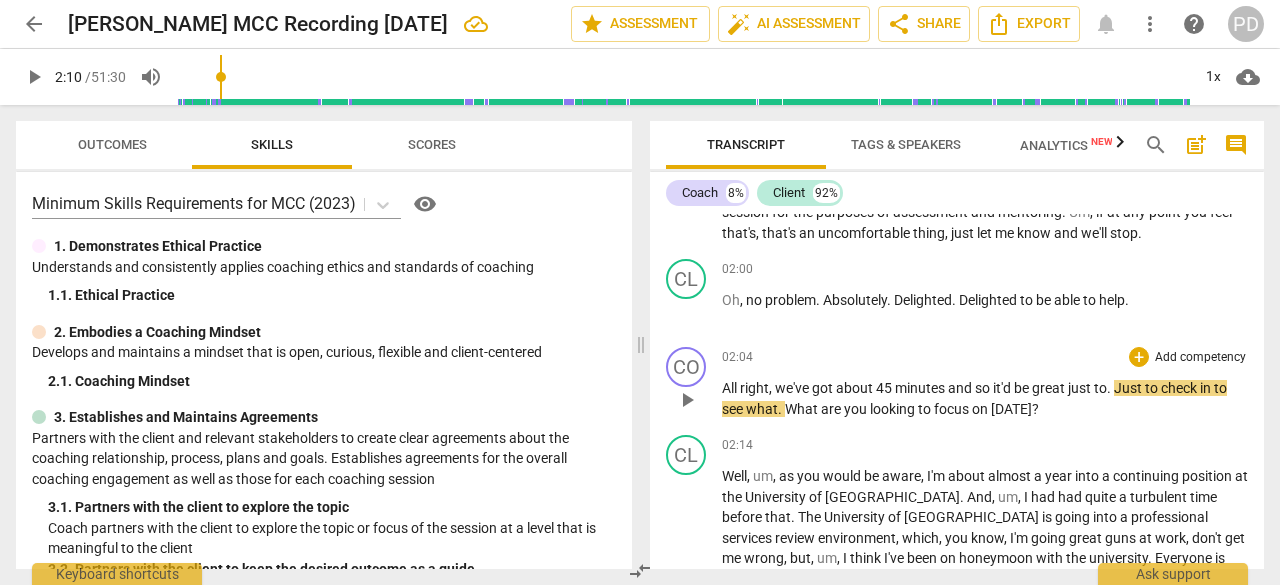 type 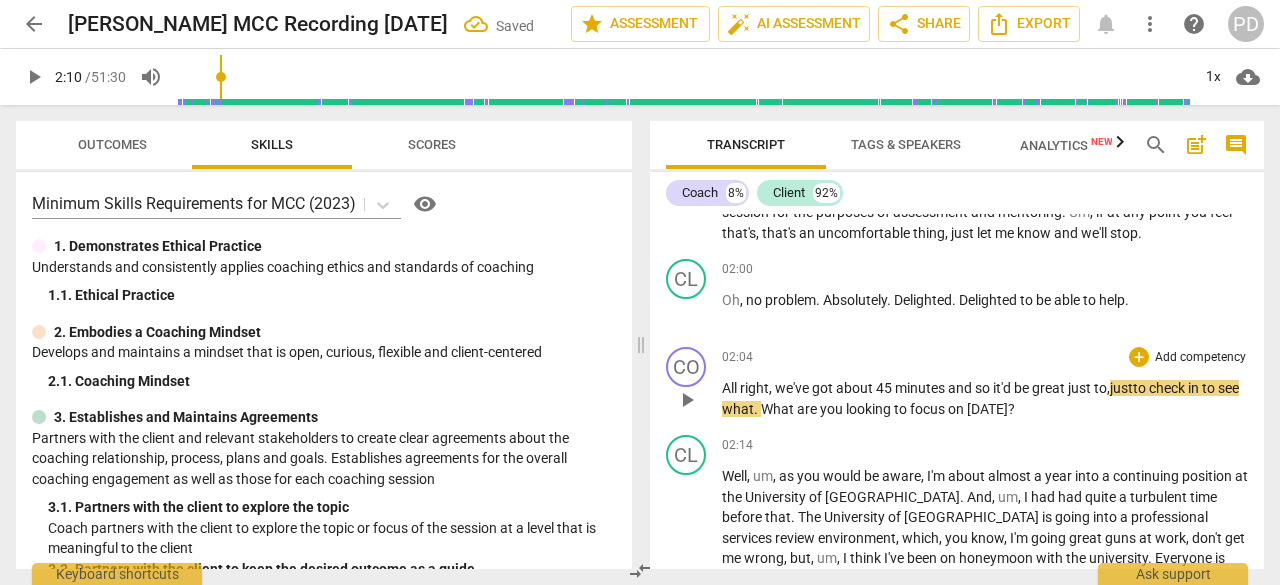 click on "What" at bounding box center [779, 409] 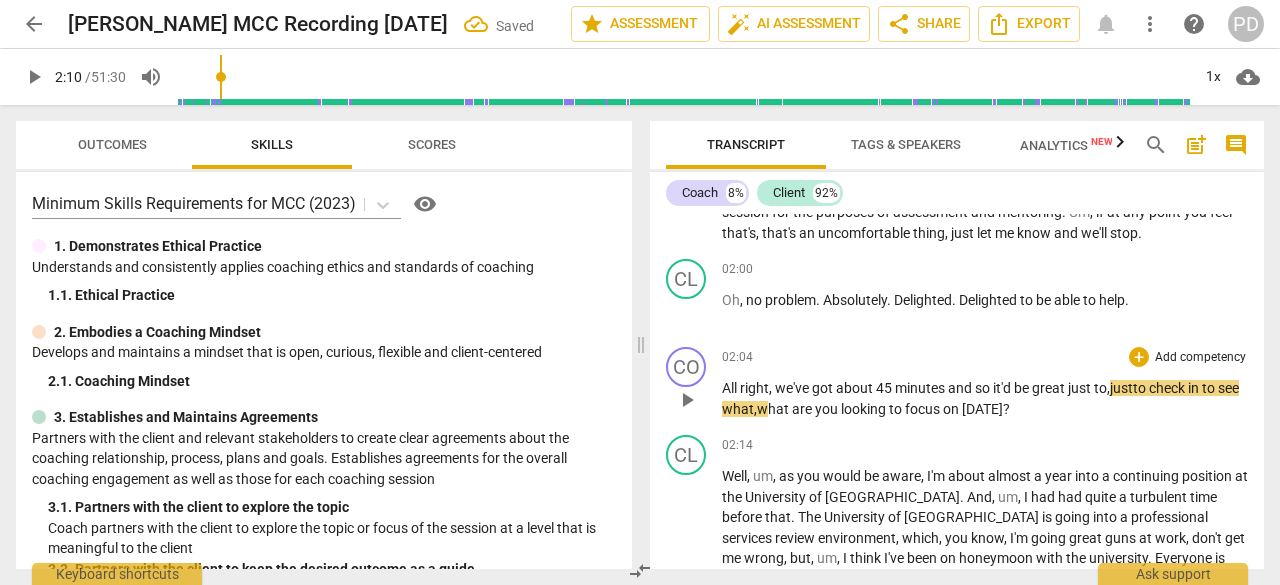 click on "play_arrow" at bounding box center [687, 400] 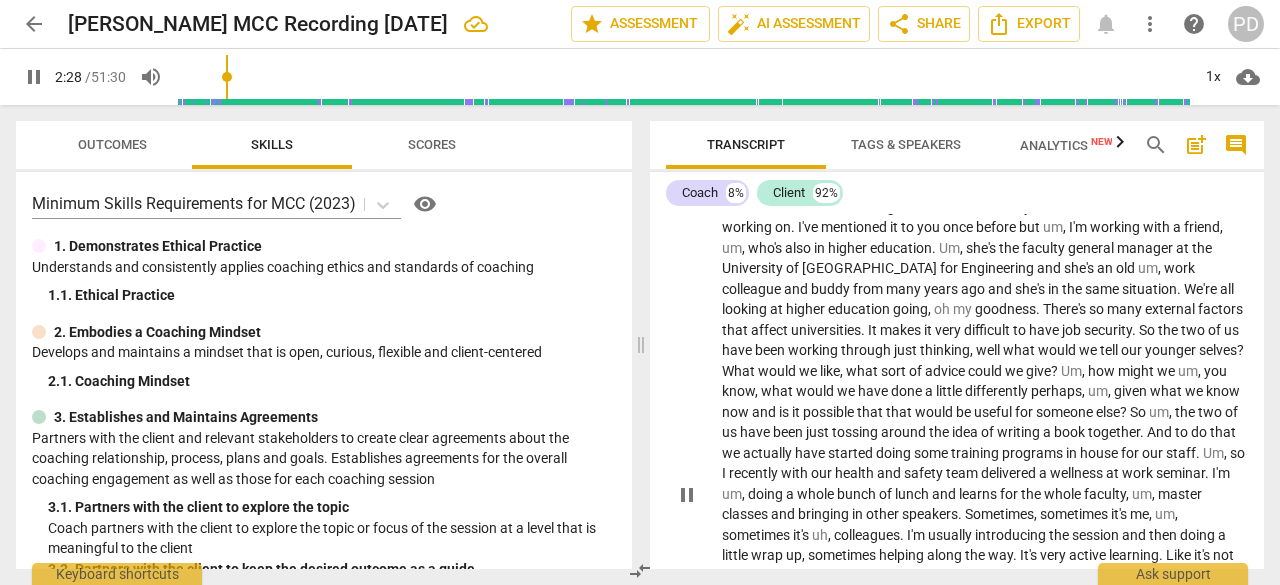 scroll, scrollTop: 1900, scrollLeft: 0, axis: vertical 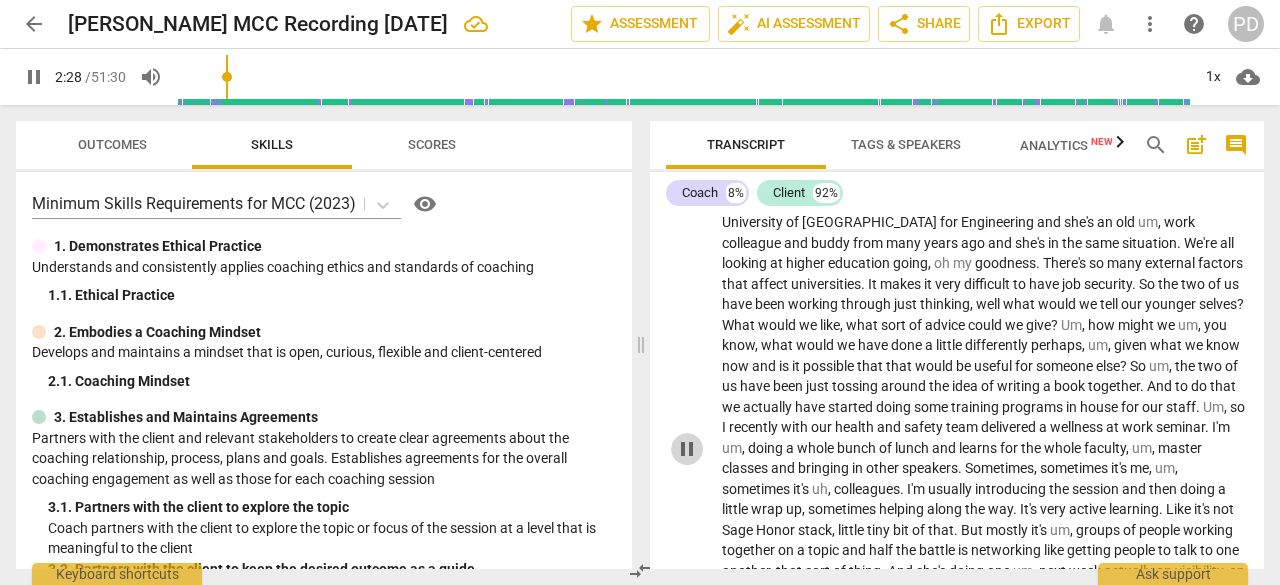 click on "pause" at bounding box center [687, 449] 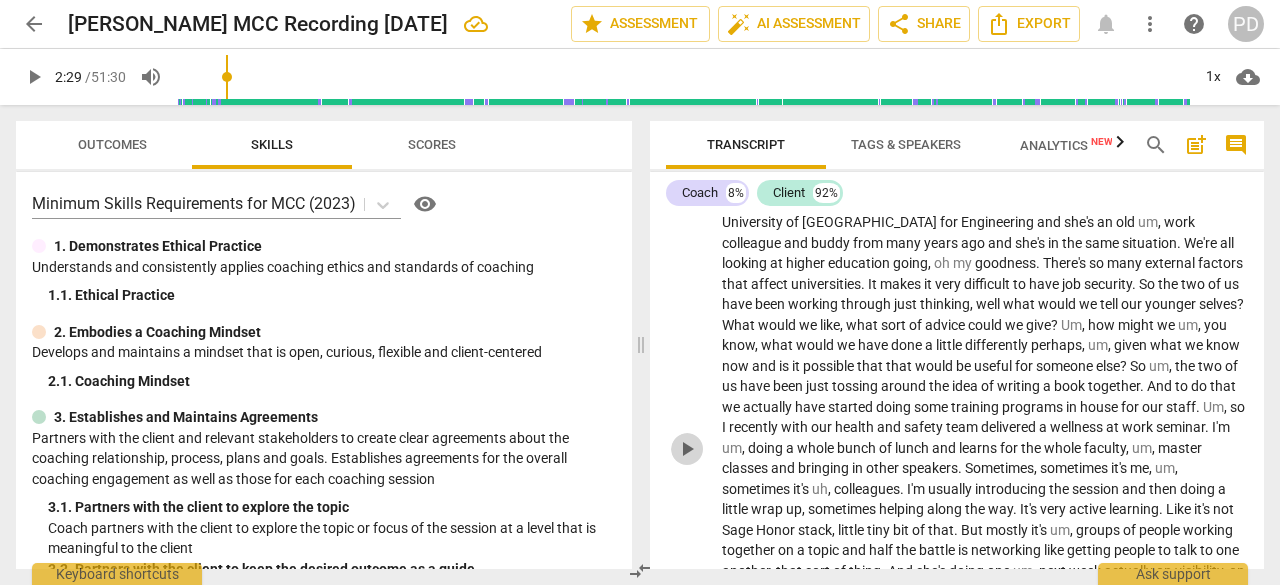 click on "play_arrow" at bounding box center (687, 449) 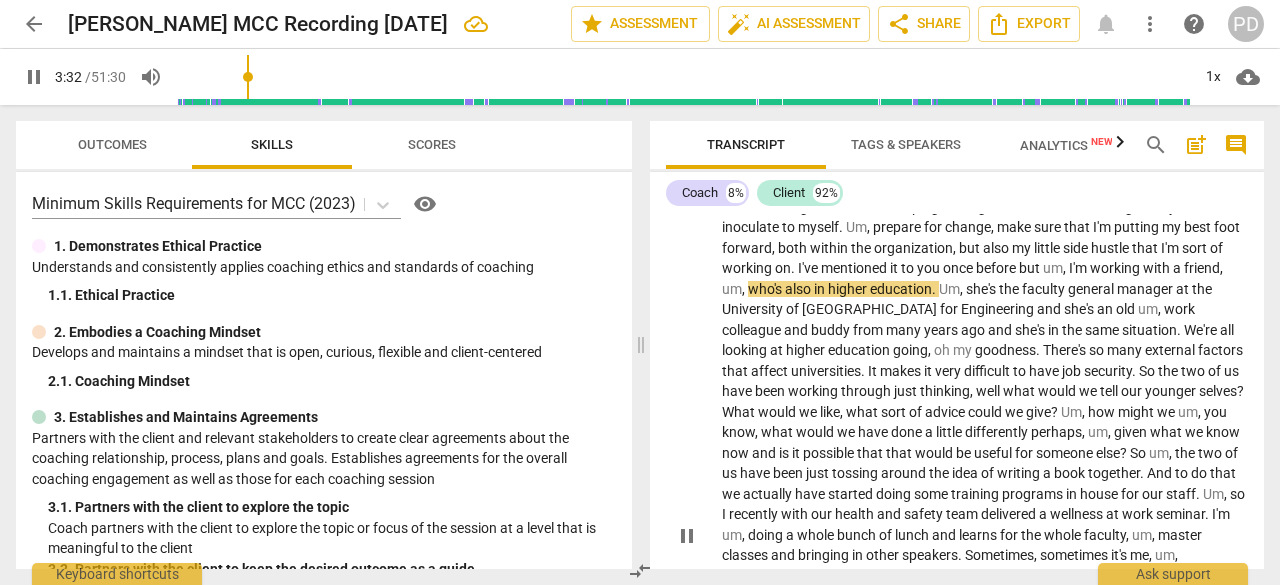 scroll, scrollTop: 1874, scrollLeft: 0, axis: vertical 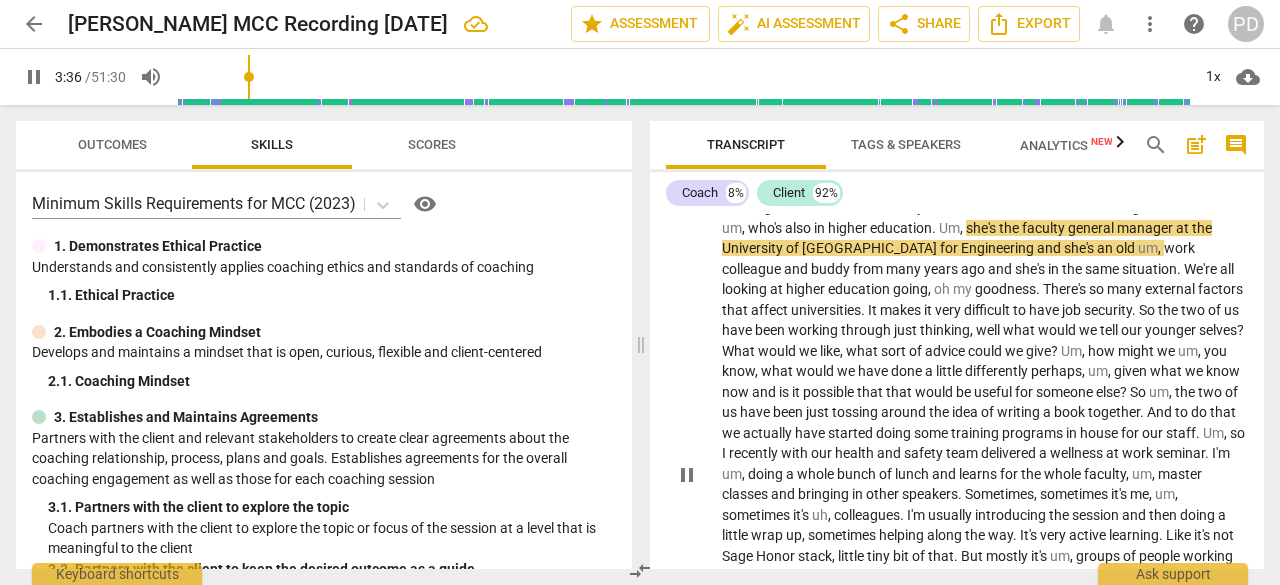 click on "pause" at bounding box center [687, 475] 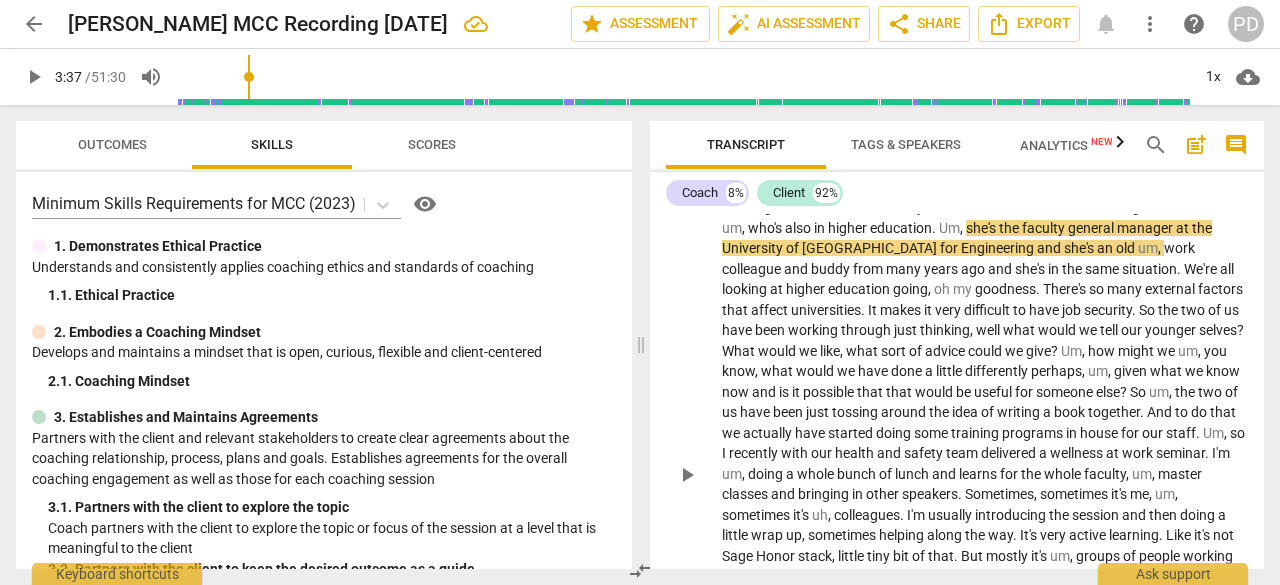 click on "faculty" at bounding box center [1045, 228] 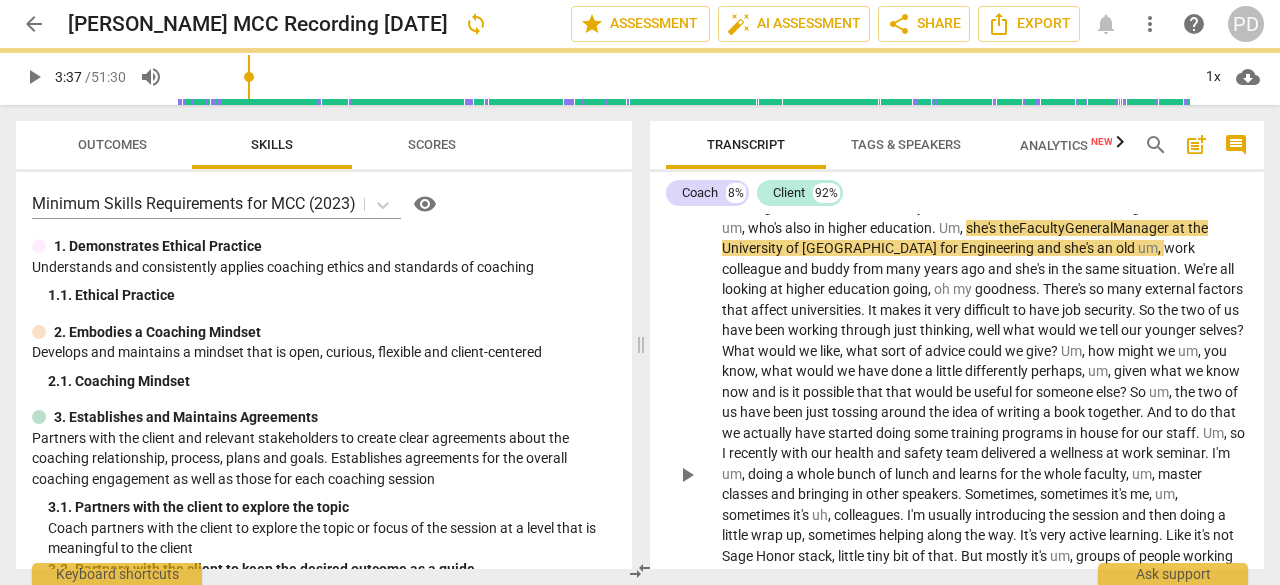 click on "play_arrow" at bounding box center [687, 475] 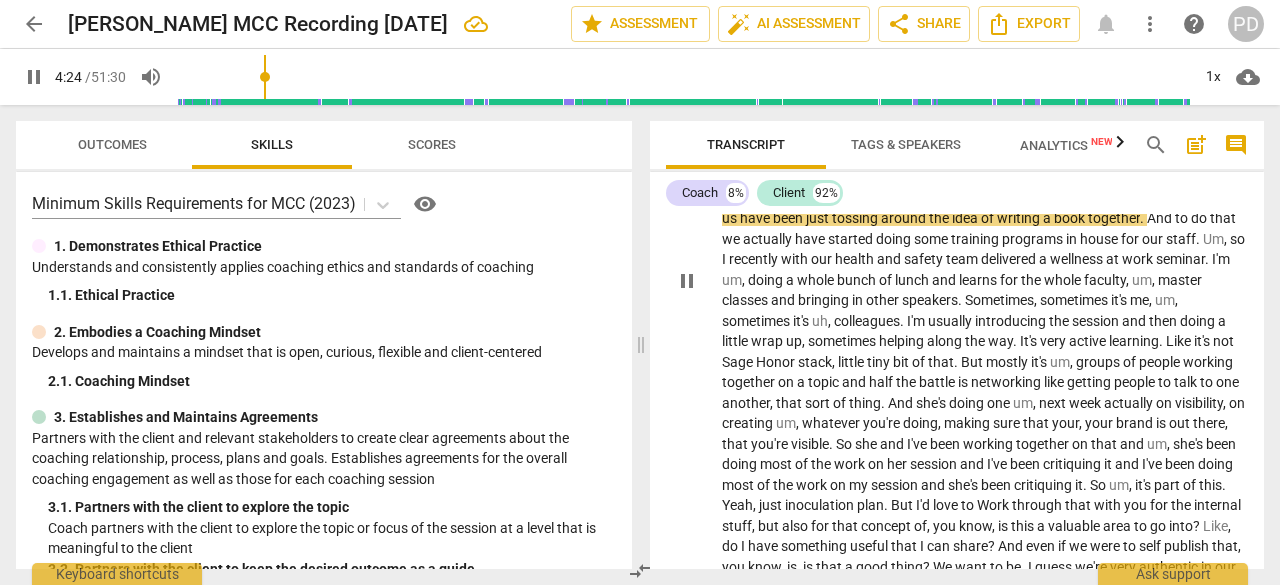 scroll, scrollTop: 2074, scrollLeft: 0, axis: vertical 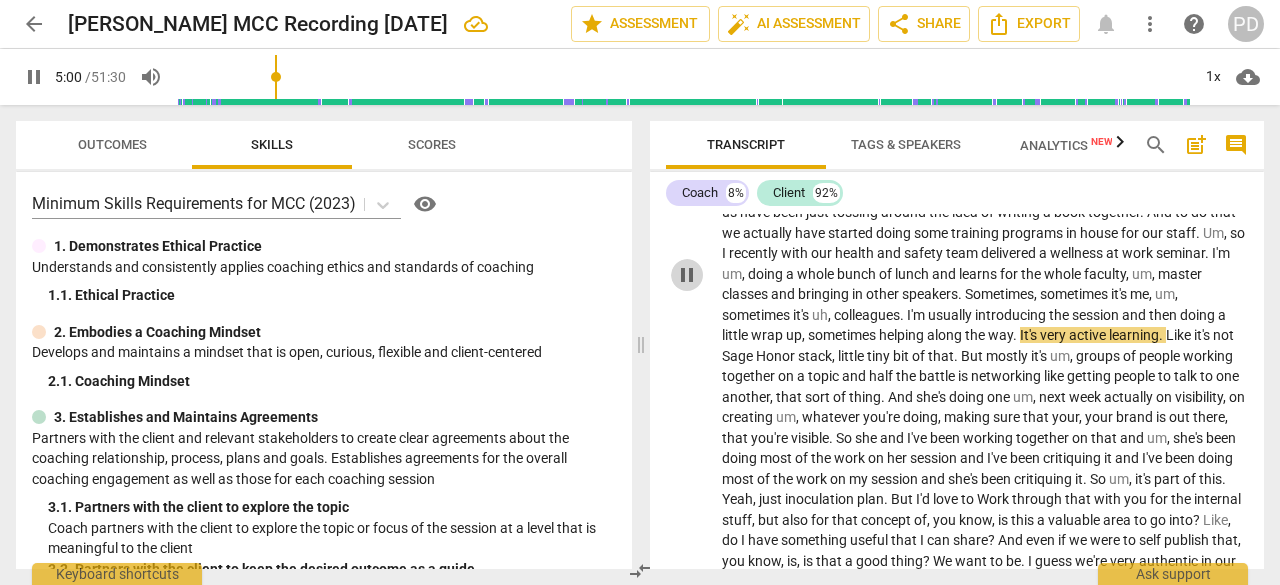 click on "pause" at bounding box center [687, 275] 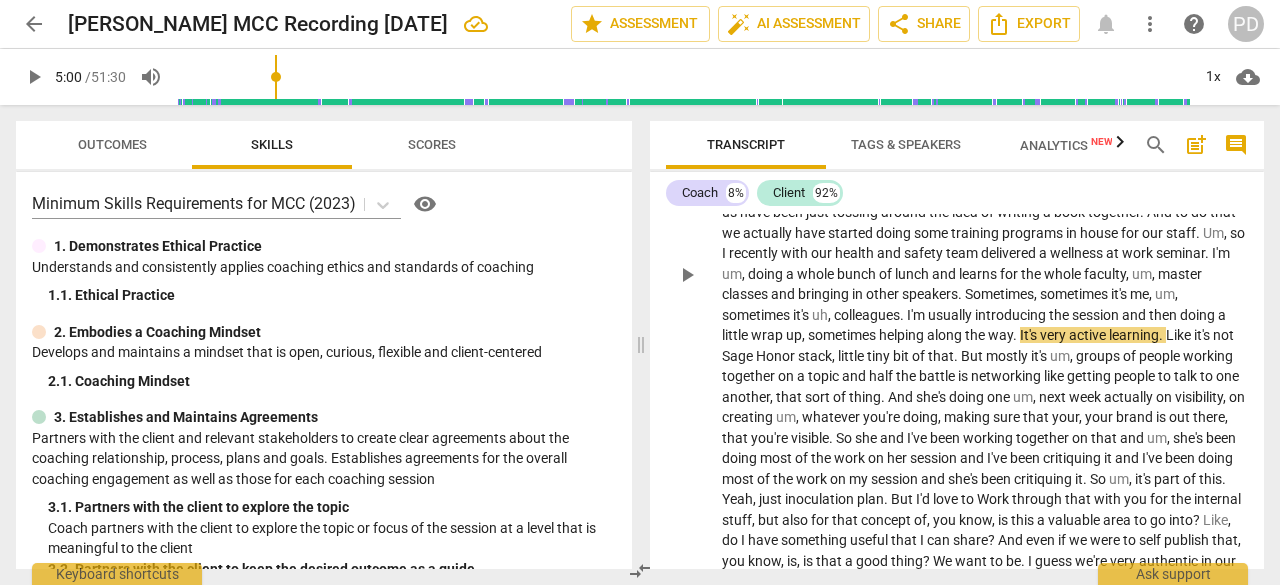 click on "Sage" at bounding box center (739, 356) 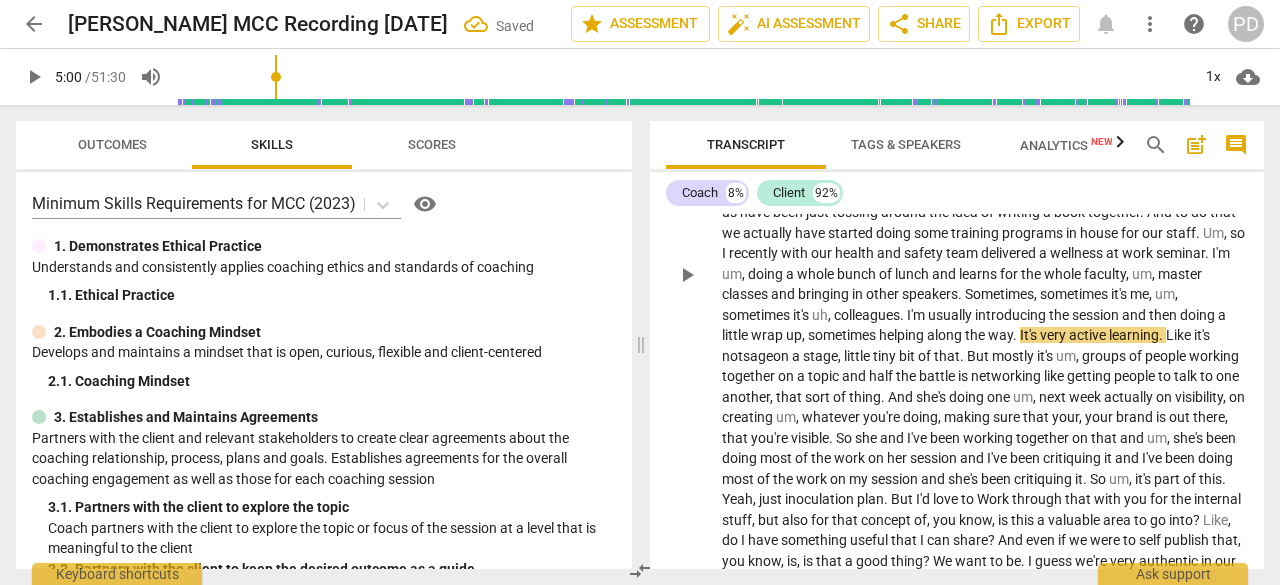 click on "play_arrow" at bounding box center [687, 275] 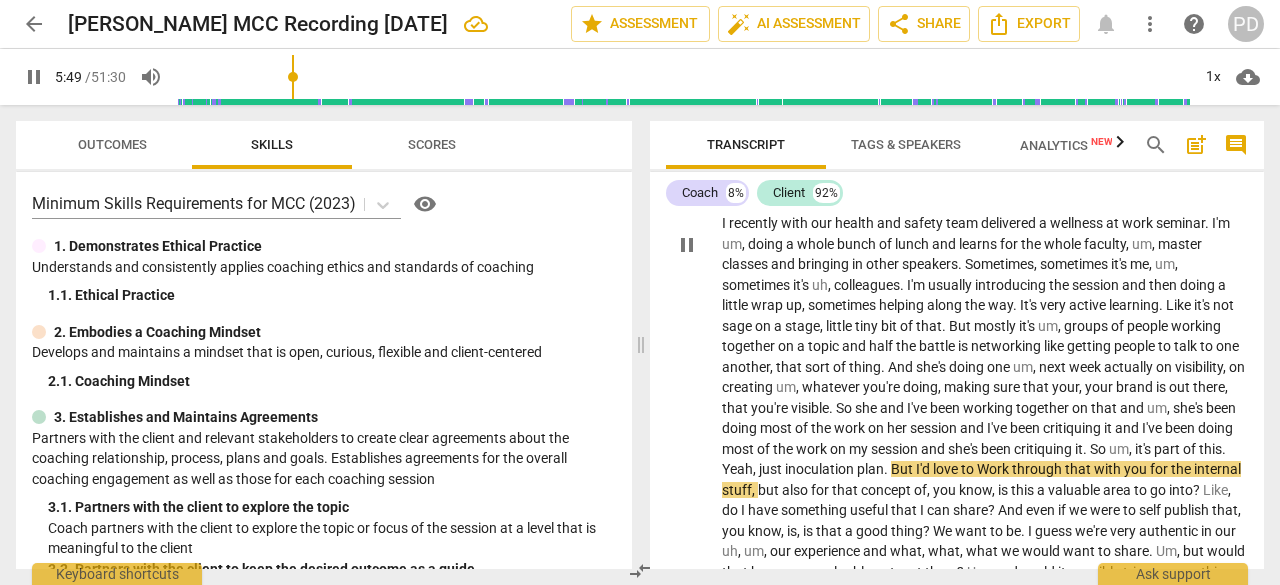 scroll, scrollTop: 2074, scrollLeft: 0, axis: vertical 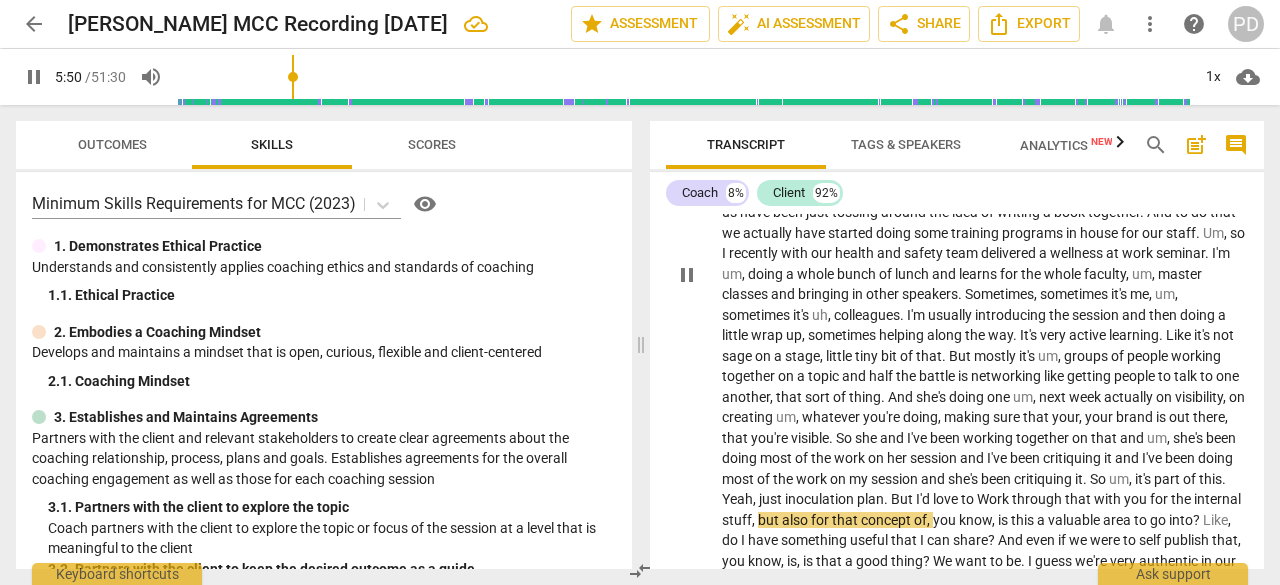 click on "pause" at bounding box center [687, 275] 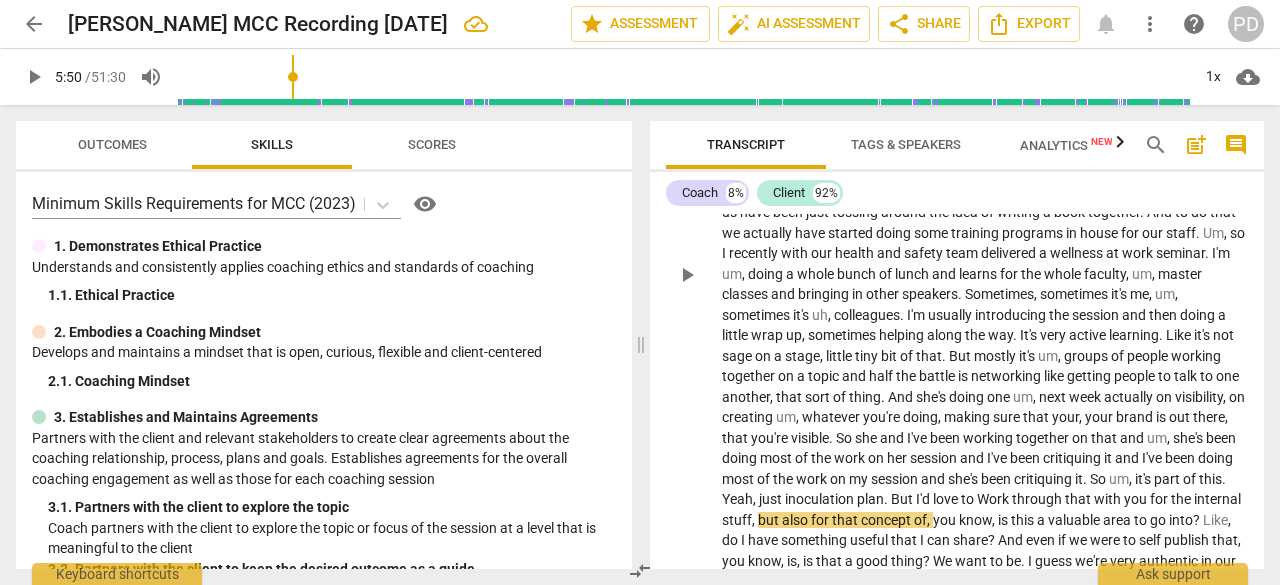 type on "351" 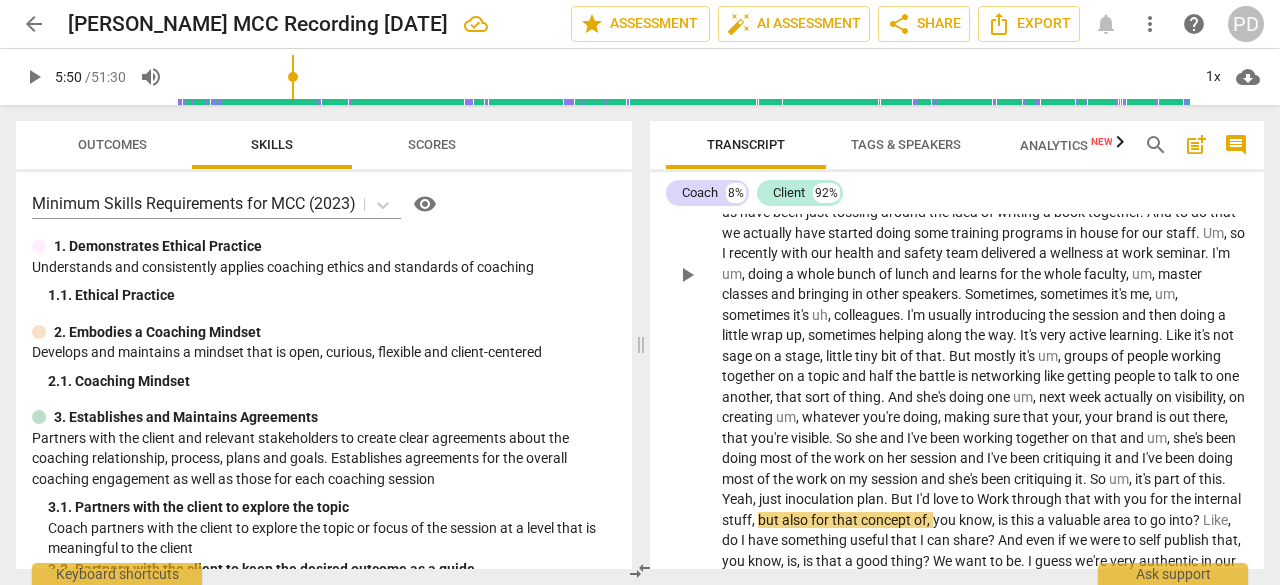 type 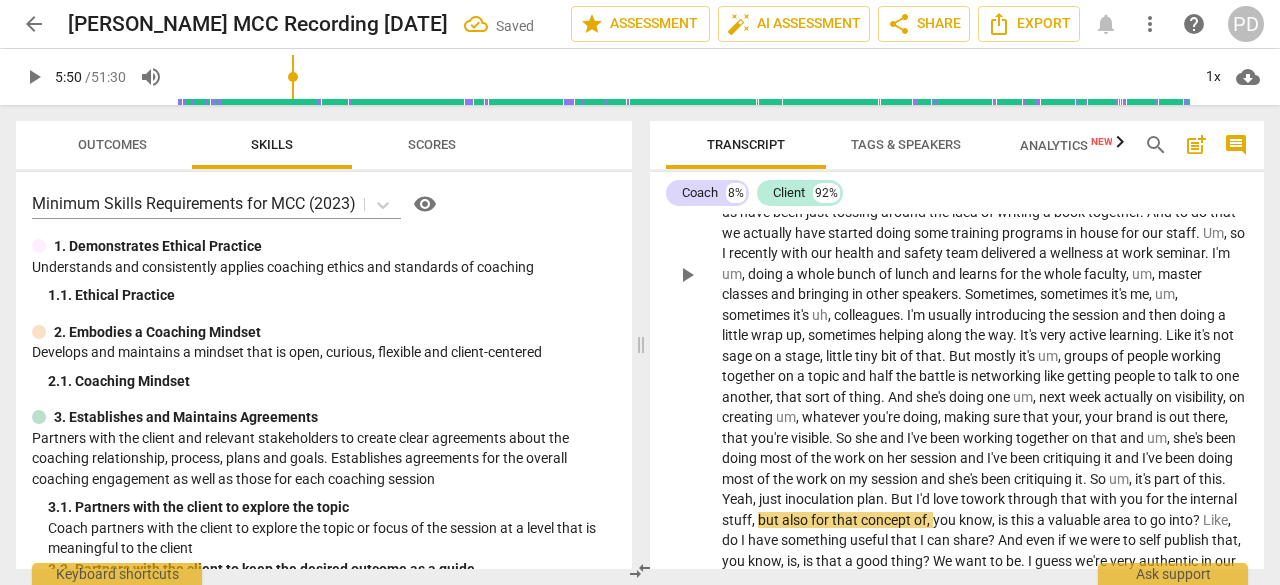 click on "play_arrow" at bounding box center (687, 275) 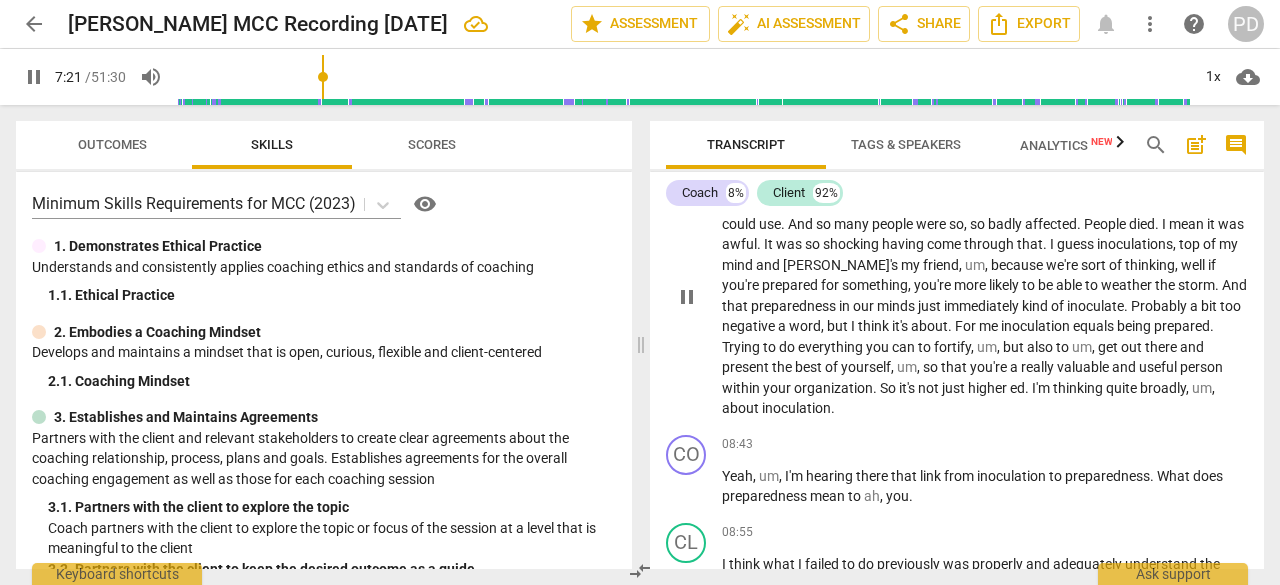 scroll, scrollTop: 2774, scrollLeft: 0, axis: vertical 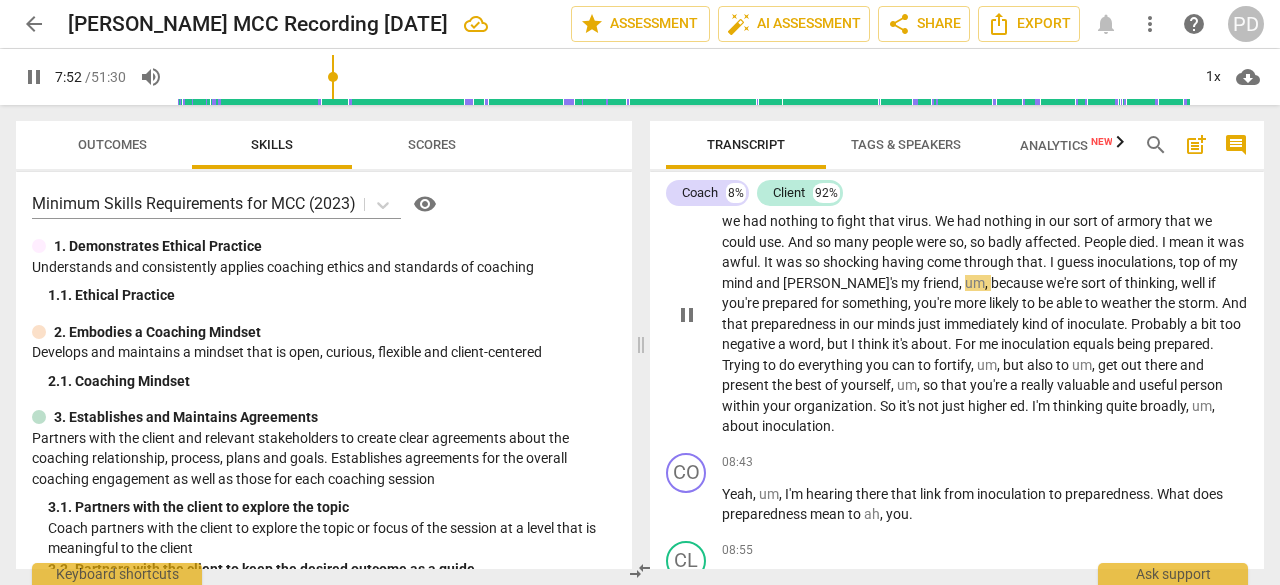 drag, startPoint x: 680, startPoint y: 329, endPoint x: 711, endPoint y: 334, distance: 31.400637 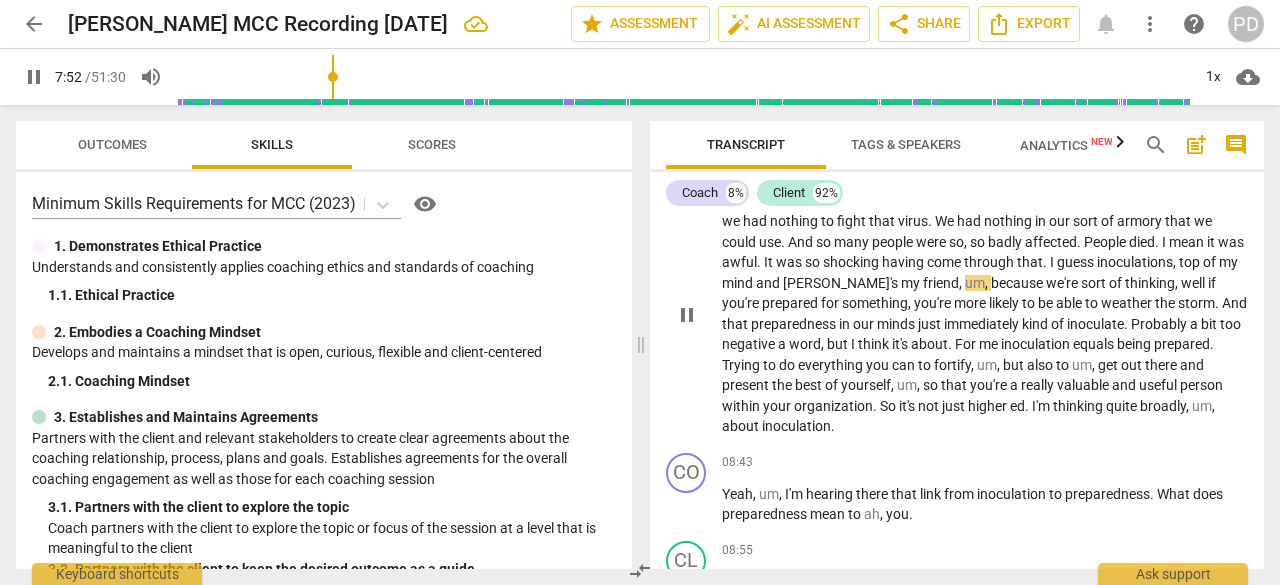 click on "pause" at bounding box center [687, 315] 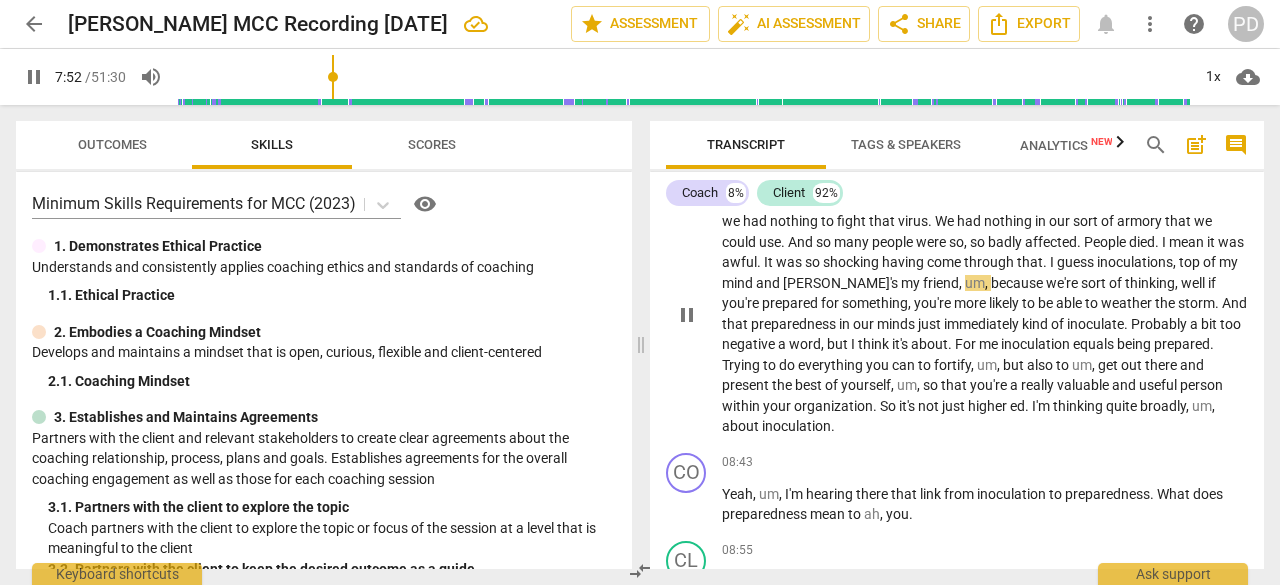 type on "473" 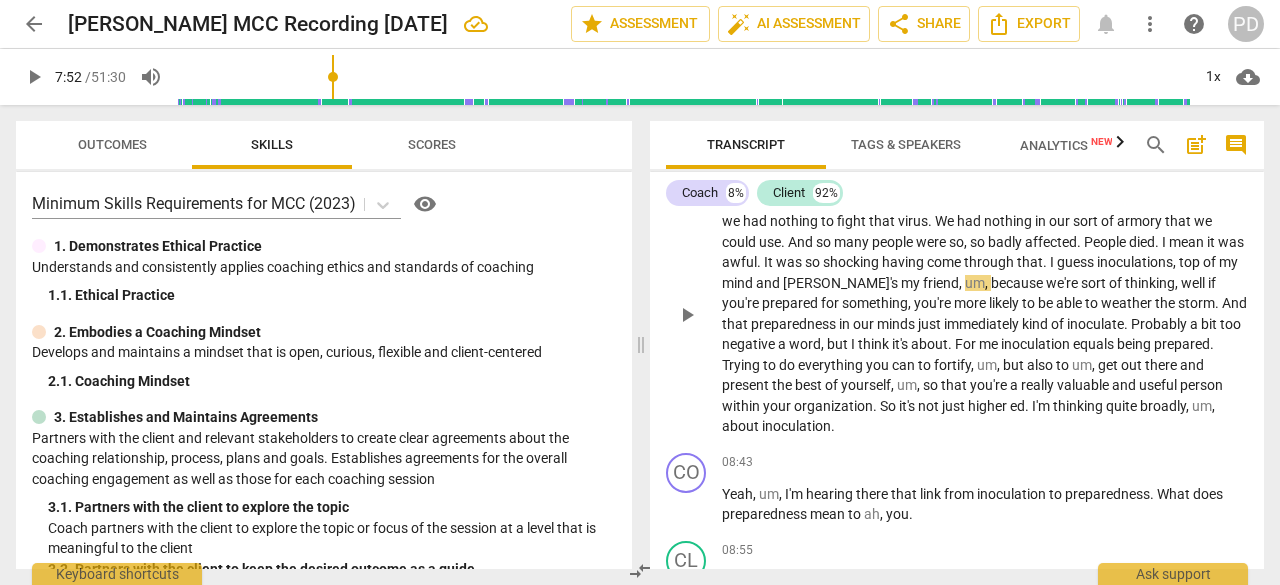 click on "shocking" at bounding box center [852, 262] 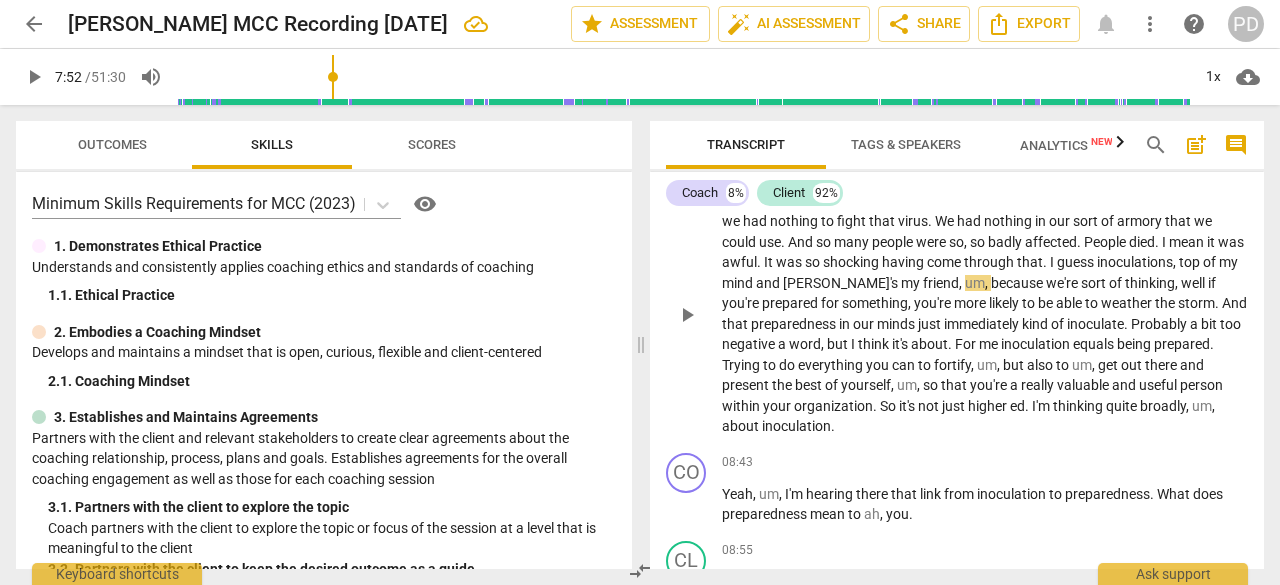 type 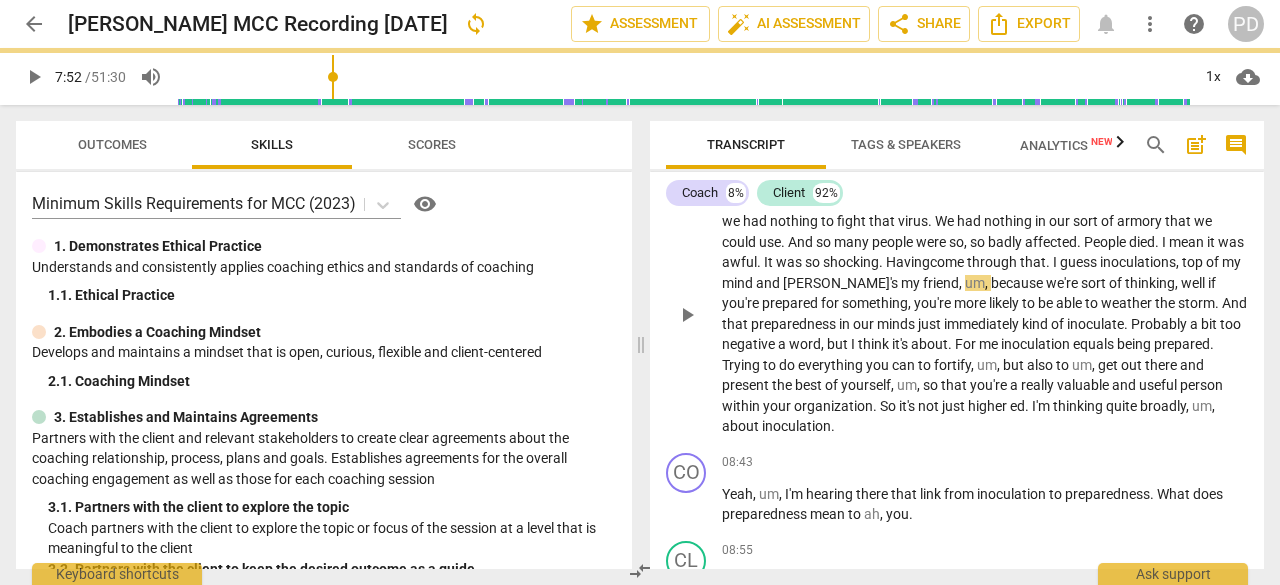 click on "." at bounding box center (1049, 262) 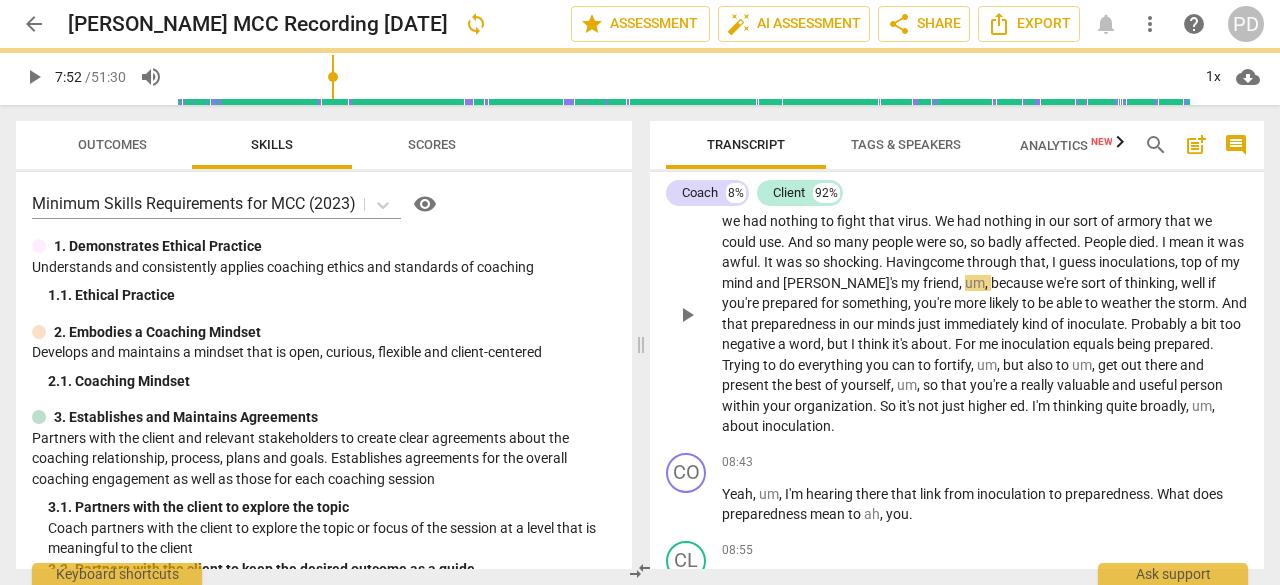 click on "play_arrow" at bounding box center [687, 315] 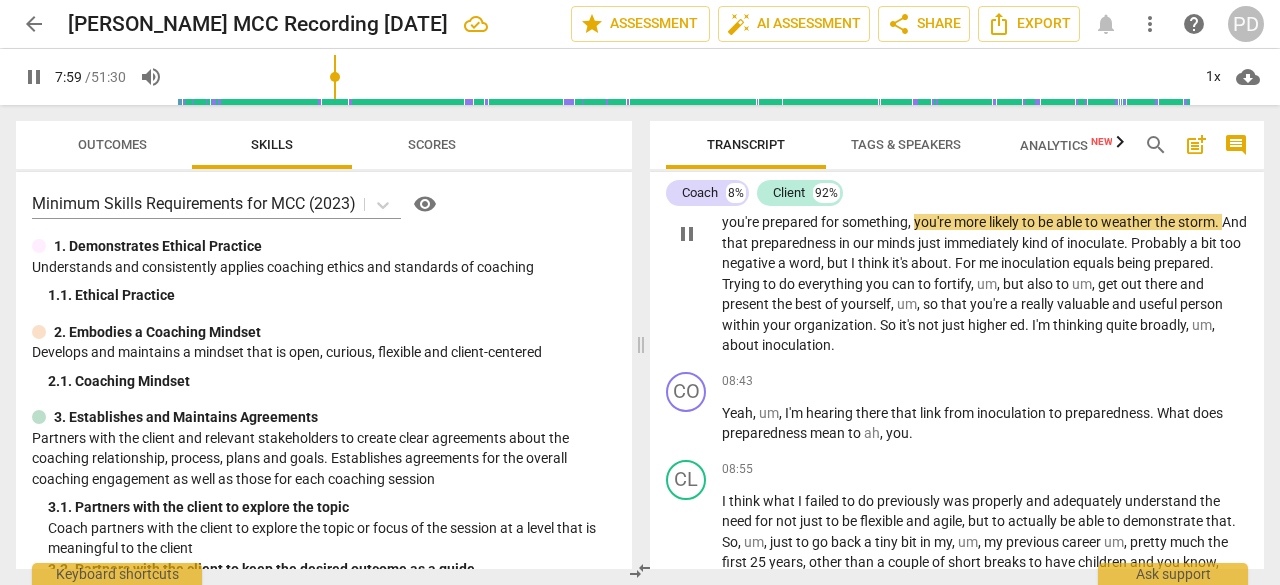 scroll, scrollTop: 2874, scrollLeft: 0, axis: vertical 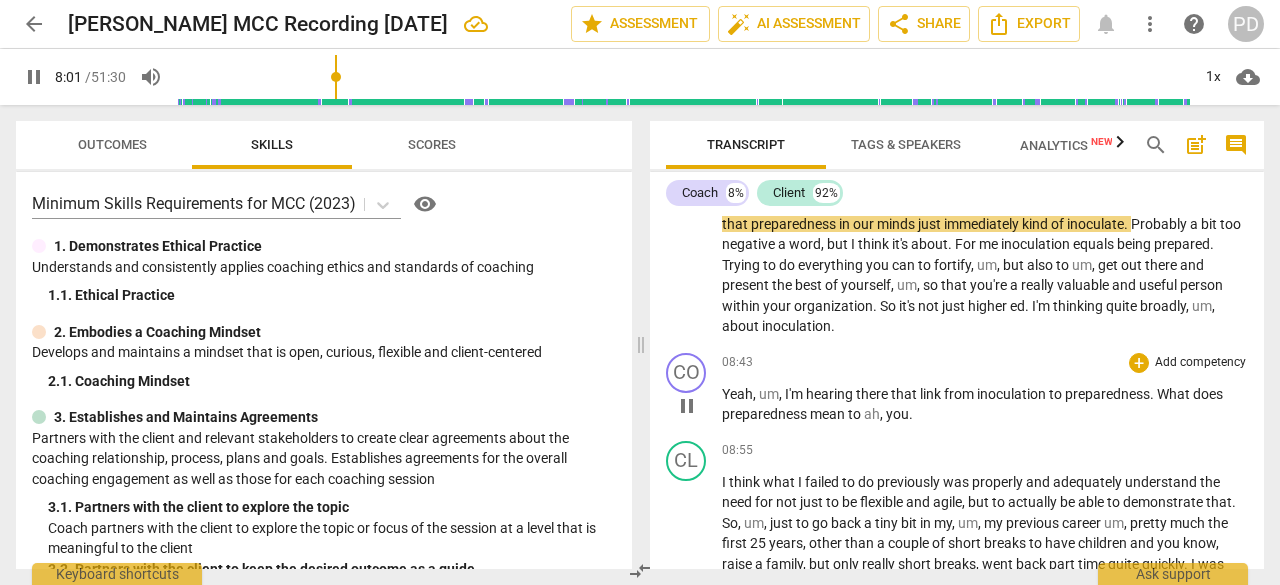 click on "Yeah ,   um ,   I'm   hearing   there   that   link   from   inoculation   to   preparedness .   What   does   preparedness   mean   to   ah ,   you ." at bounding box center (985, 404) 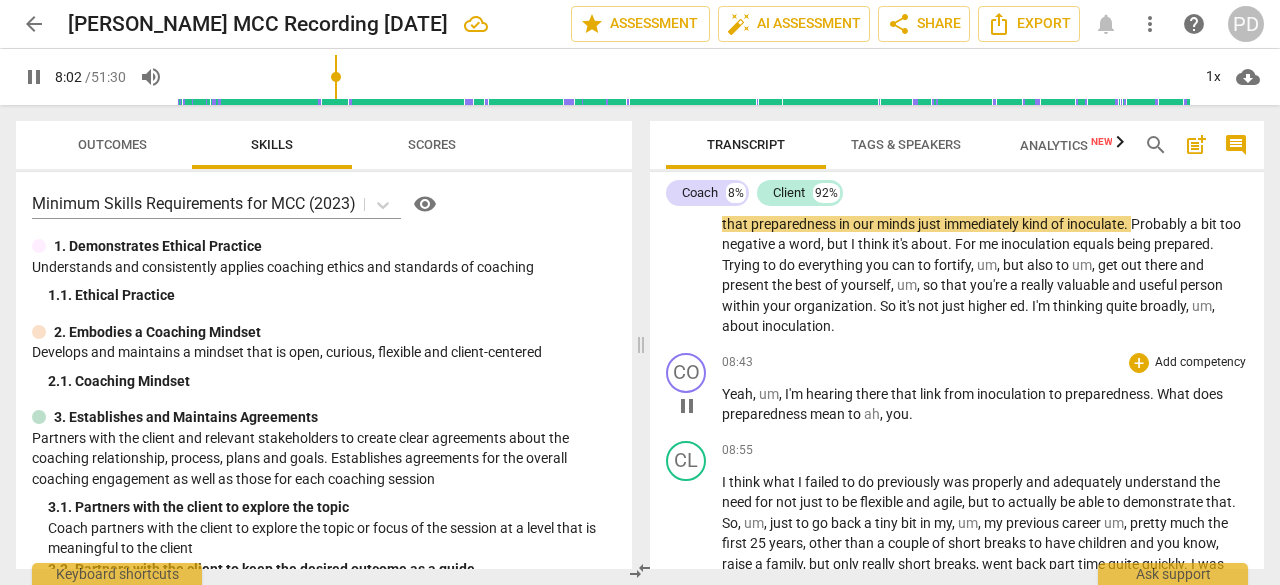 type on "483" 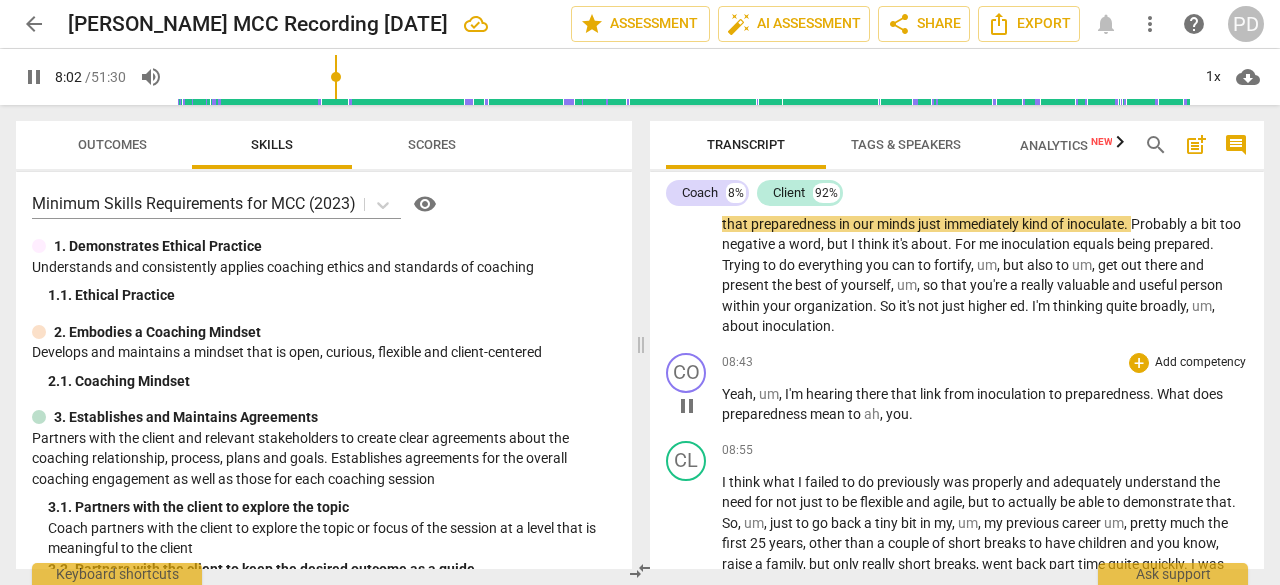 type 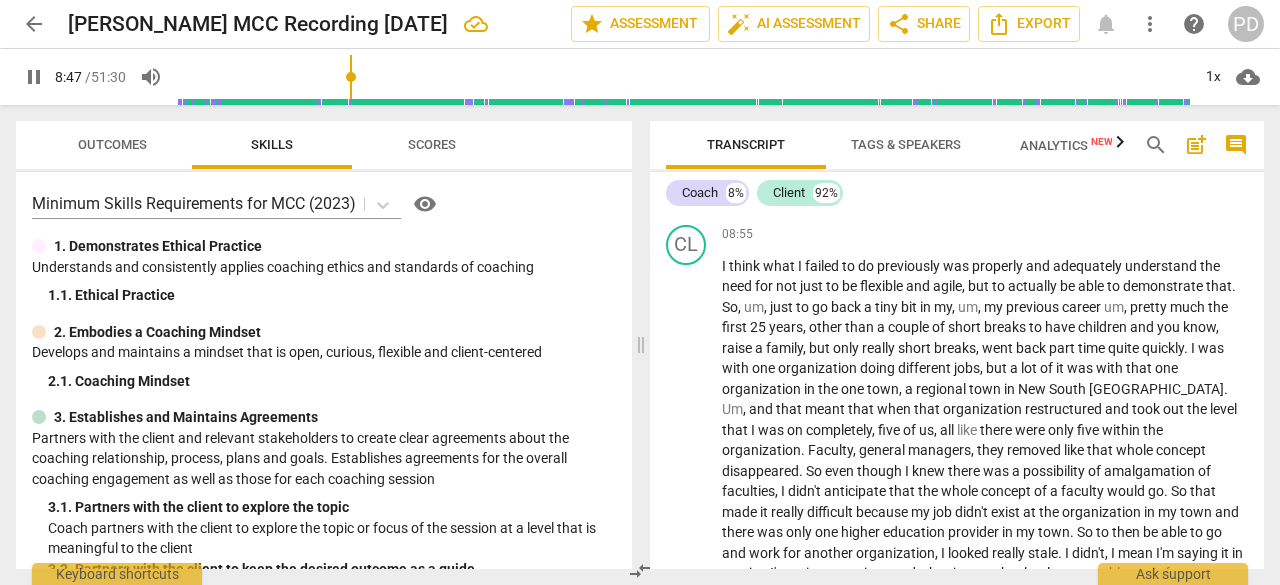 scroll, scrollTop: 2974, scrollLeft: 0, axis: vertical 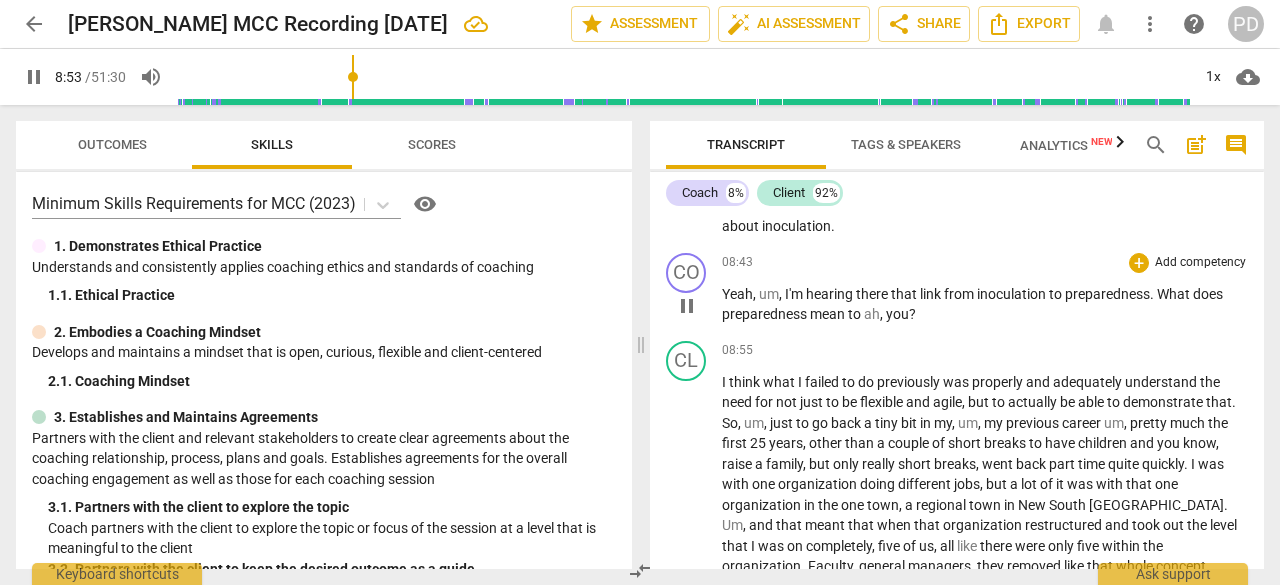 click on "ah" at bounding box center [872, 314] 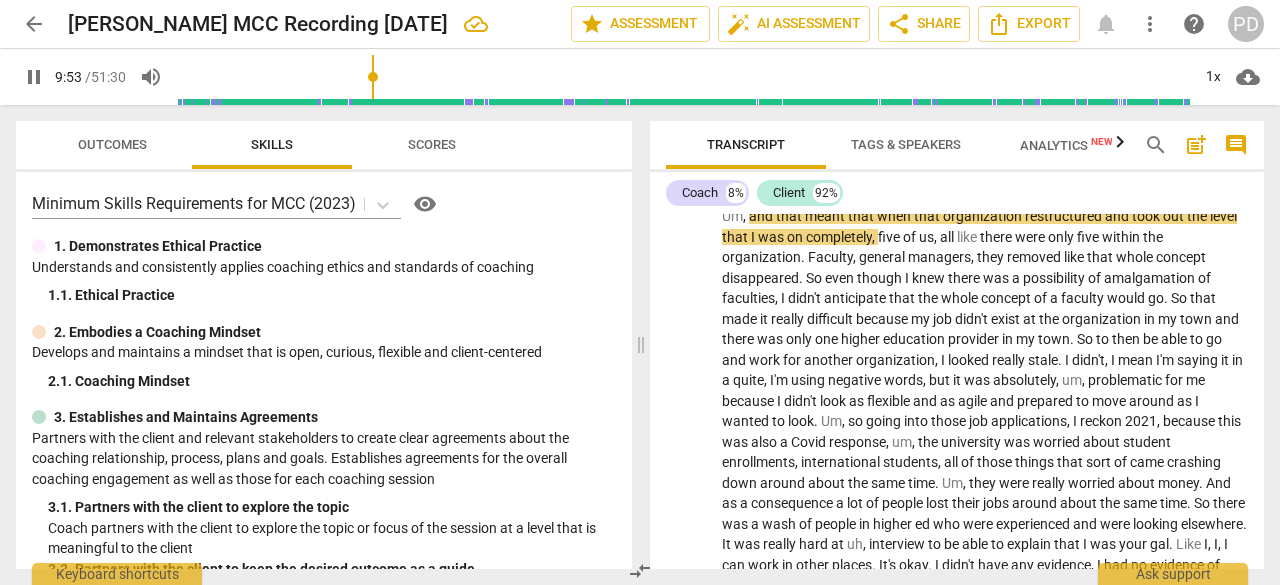 scroll, scrollTop: 3274, scrollLeft: 0, axis: vertical 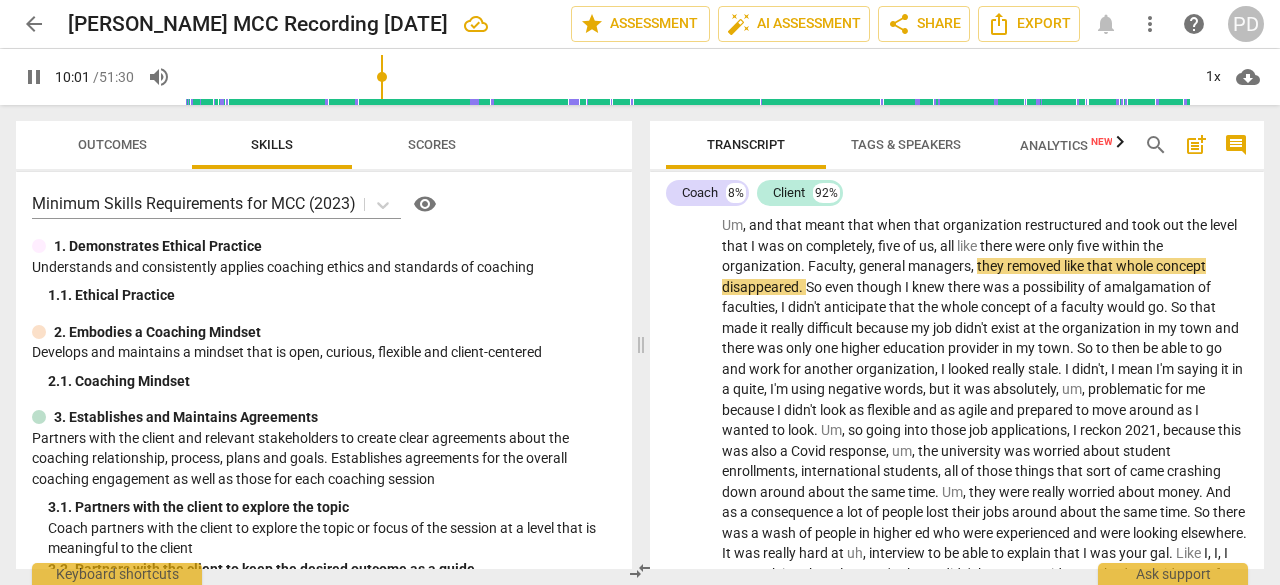 click on "general" at bounding box center (883, 266) 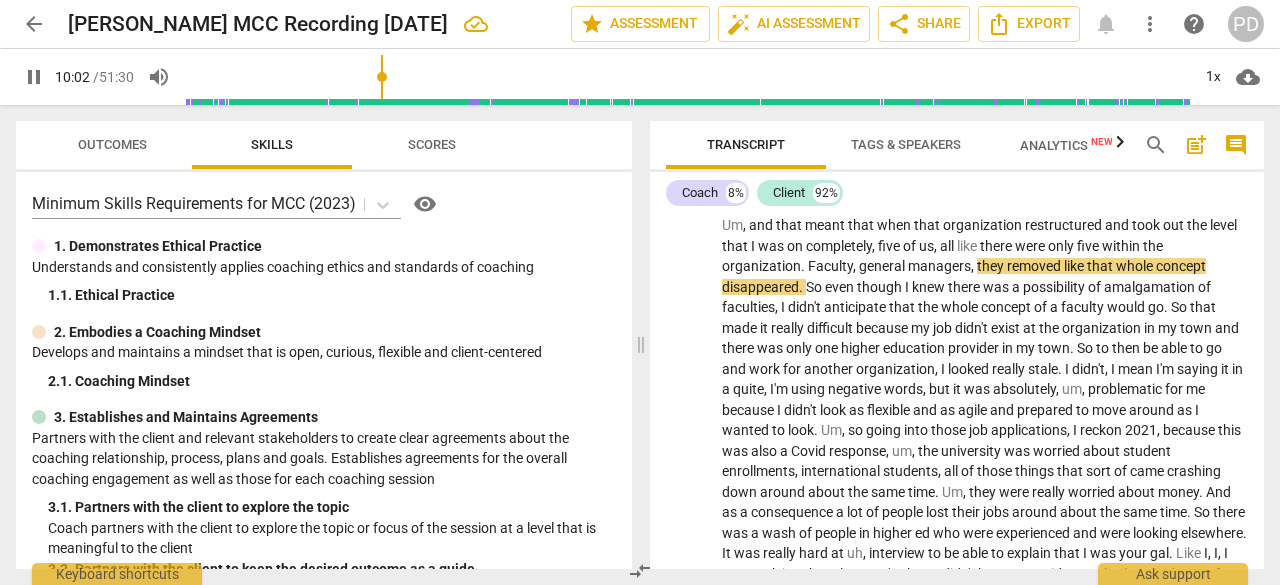 type on "603" 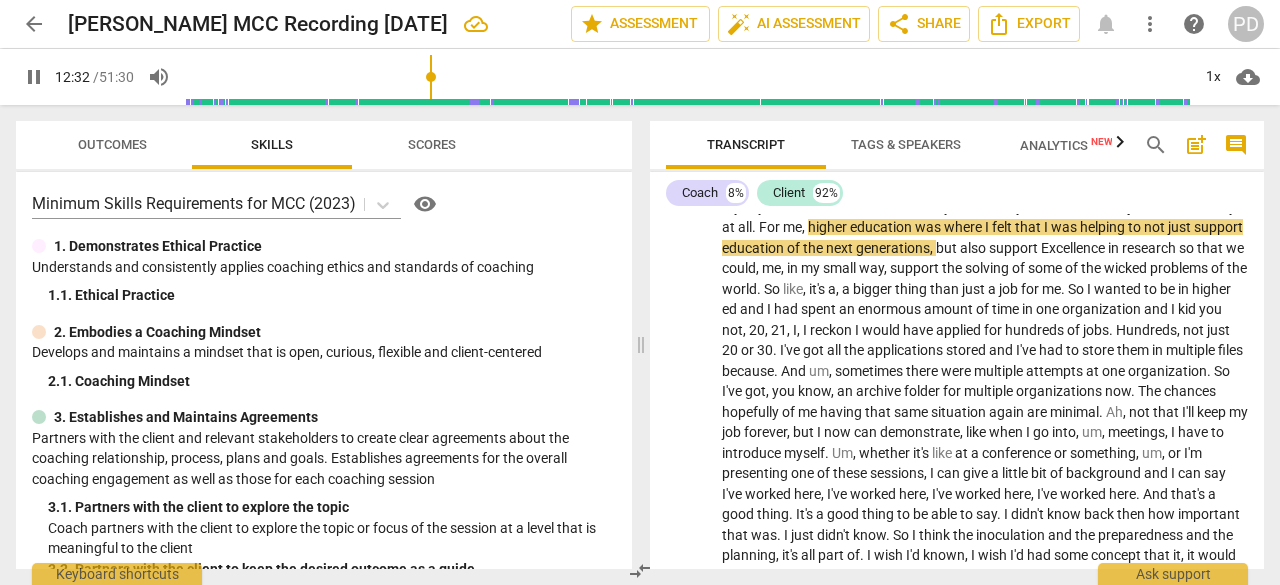 scroll, scrollTop: 3774, scrollLeft: 0, axis: vertical 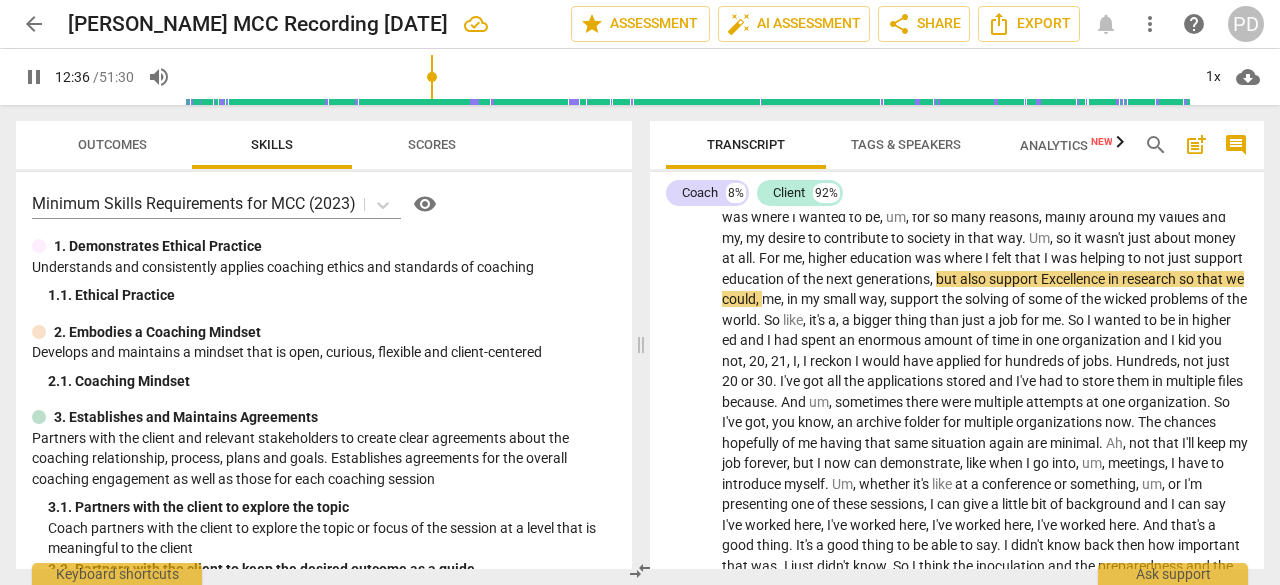 click on "Excellence" at bounding box center (1074, 279) 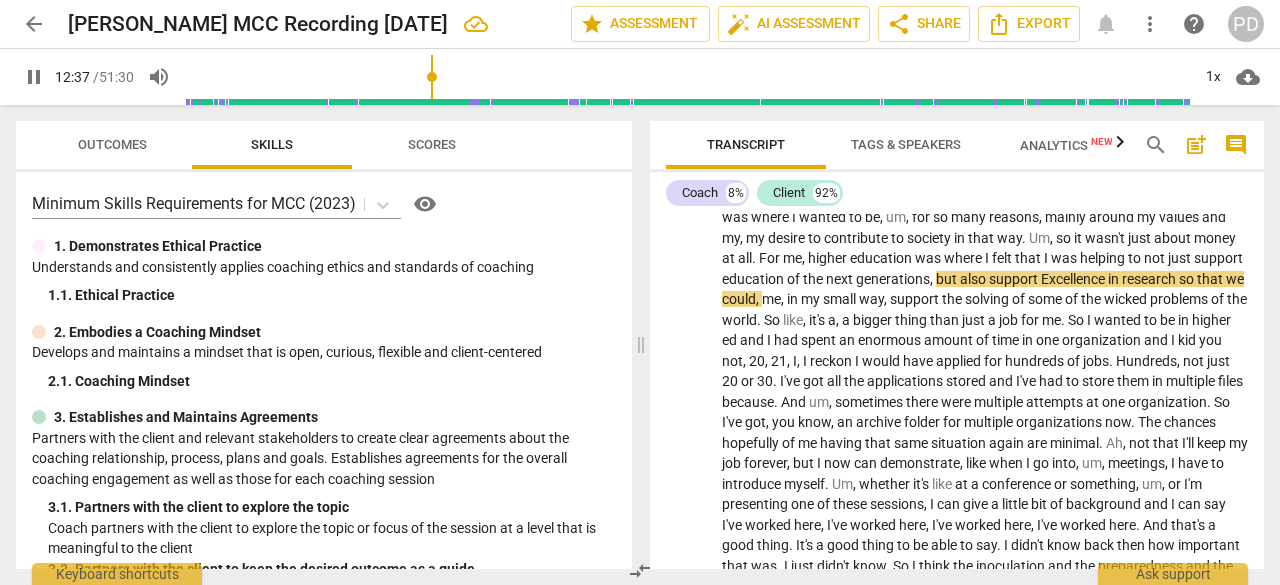 type on "758" 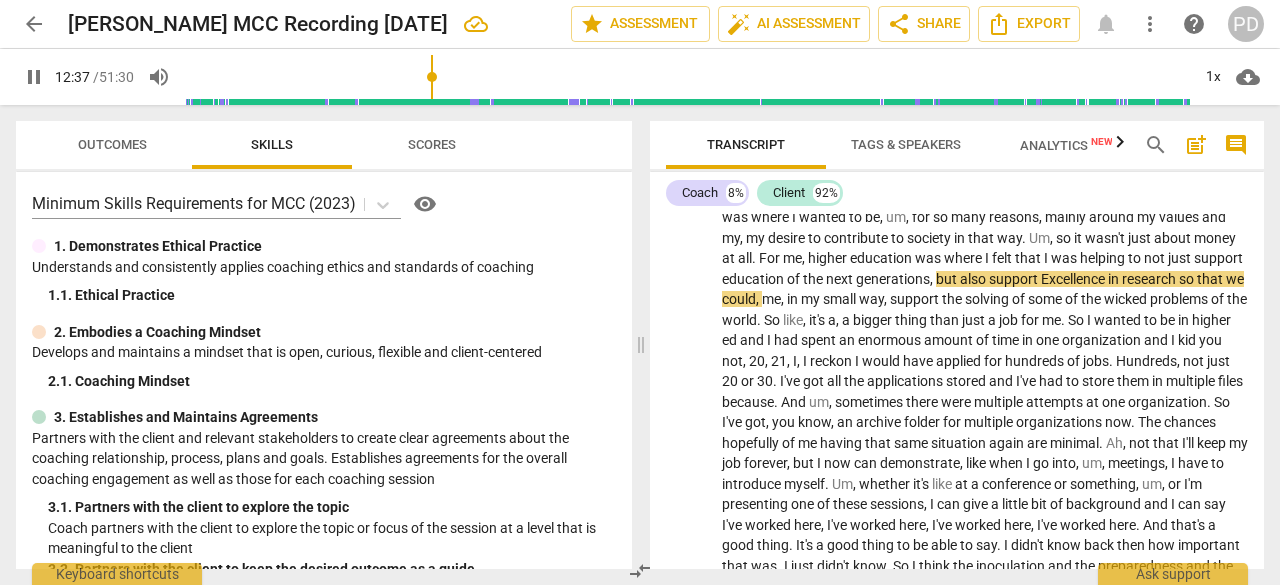 type 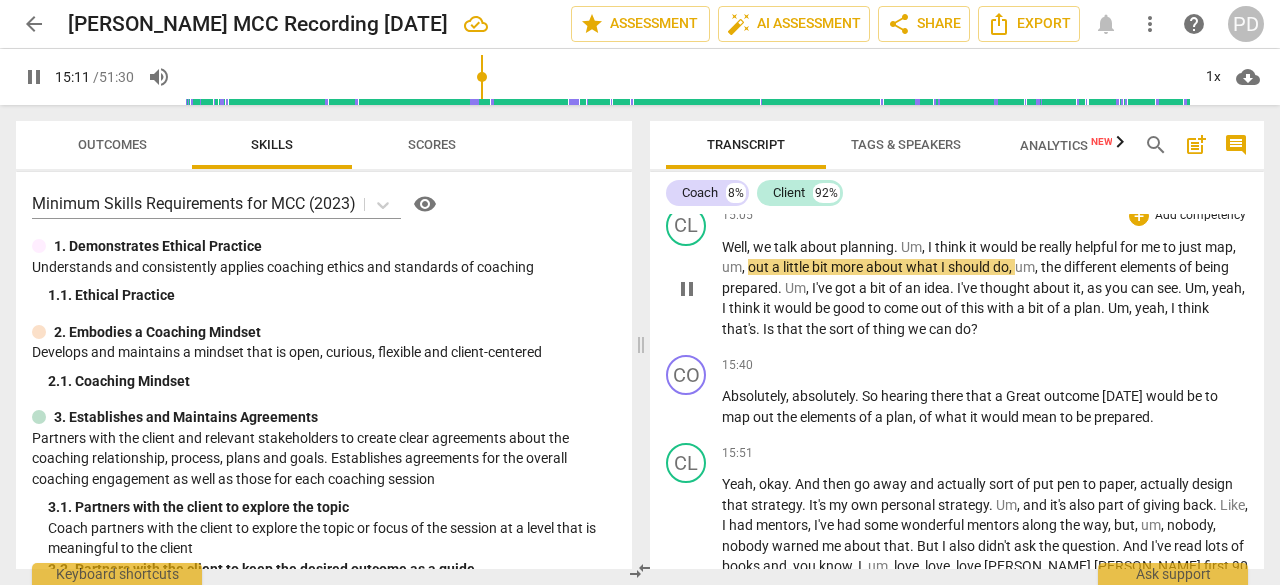 scroll, scrollTop: 4374, scrollLeft: 0, axis: vertical 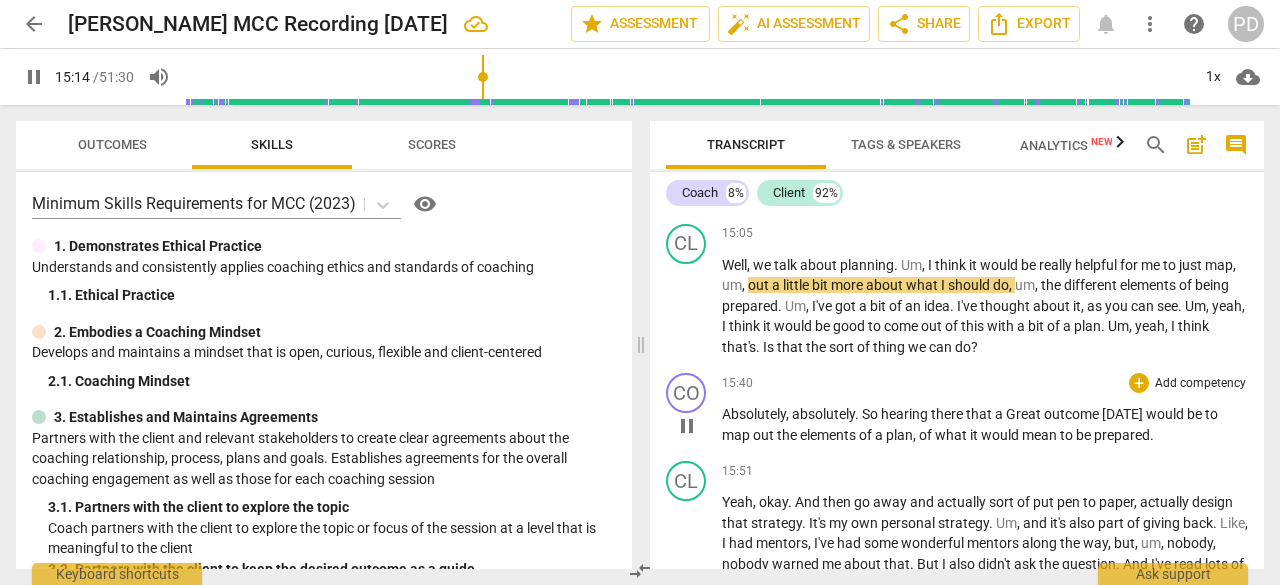 click on "Great" at bounding box center [1025, 414] 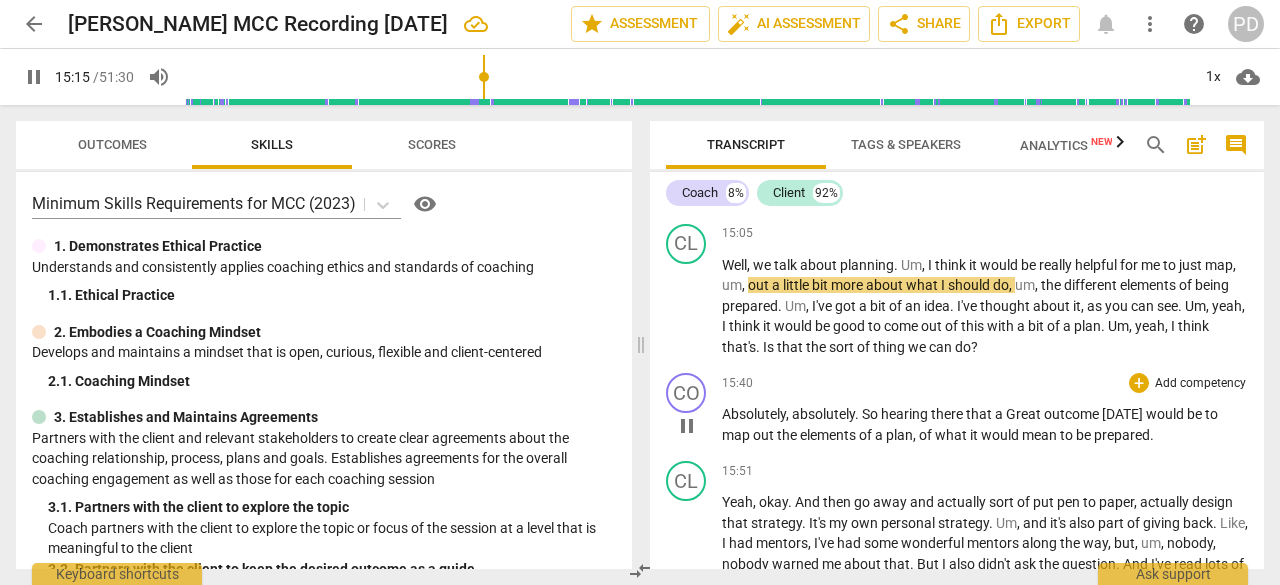 type on "916" 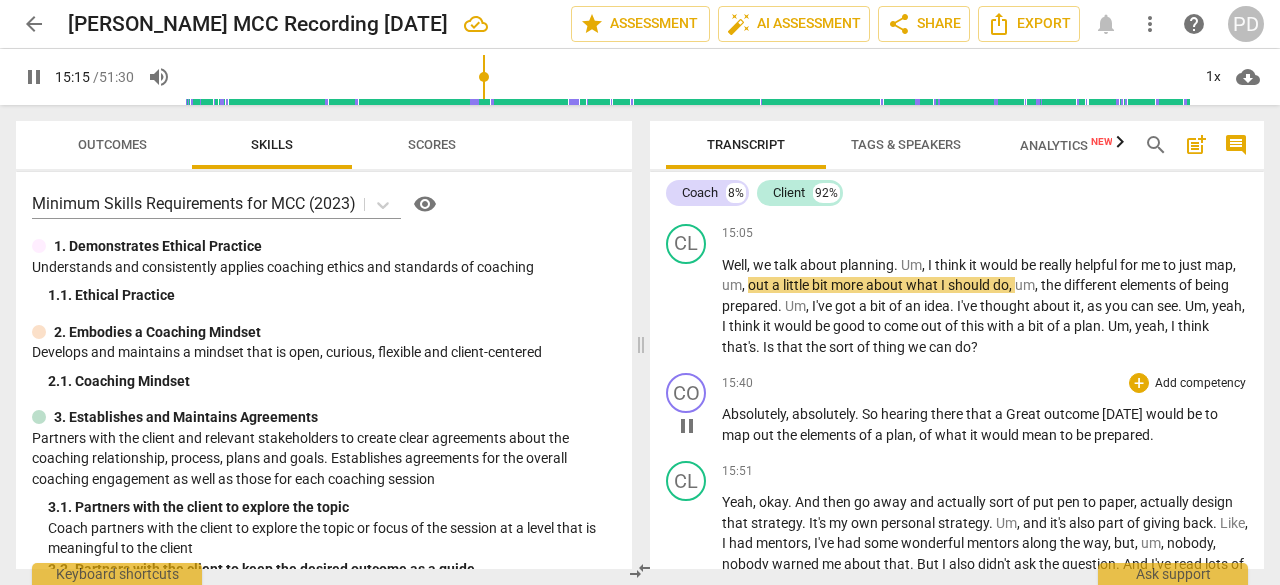 type 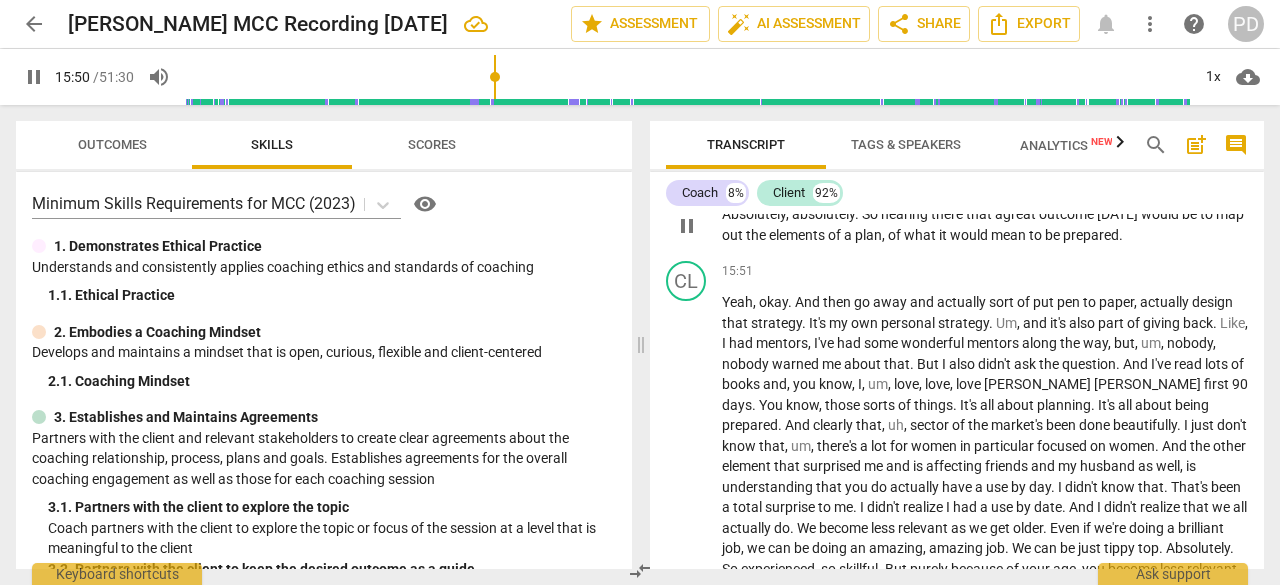 scroll, scrollTop: 4618, scrollLeft: 0, axis: vertical 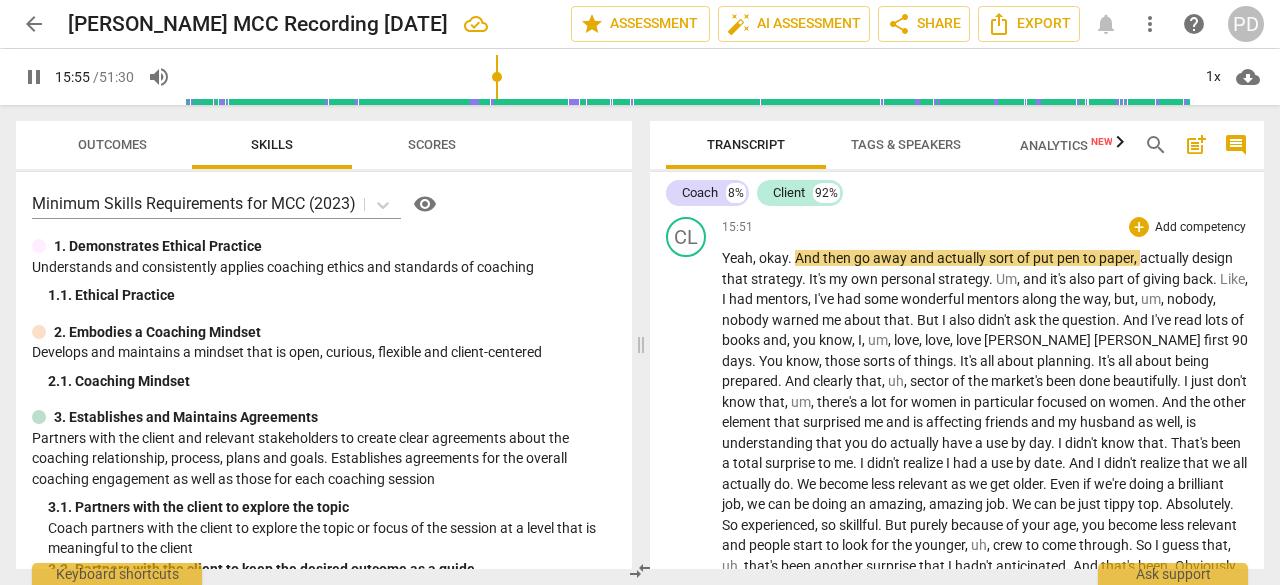 click on "." at bounding box center [791, 258] 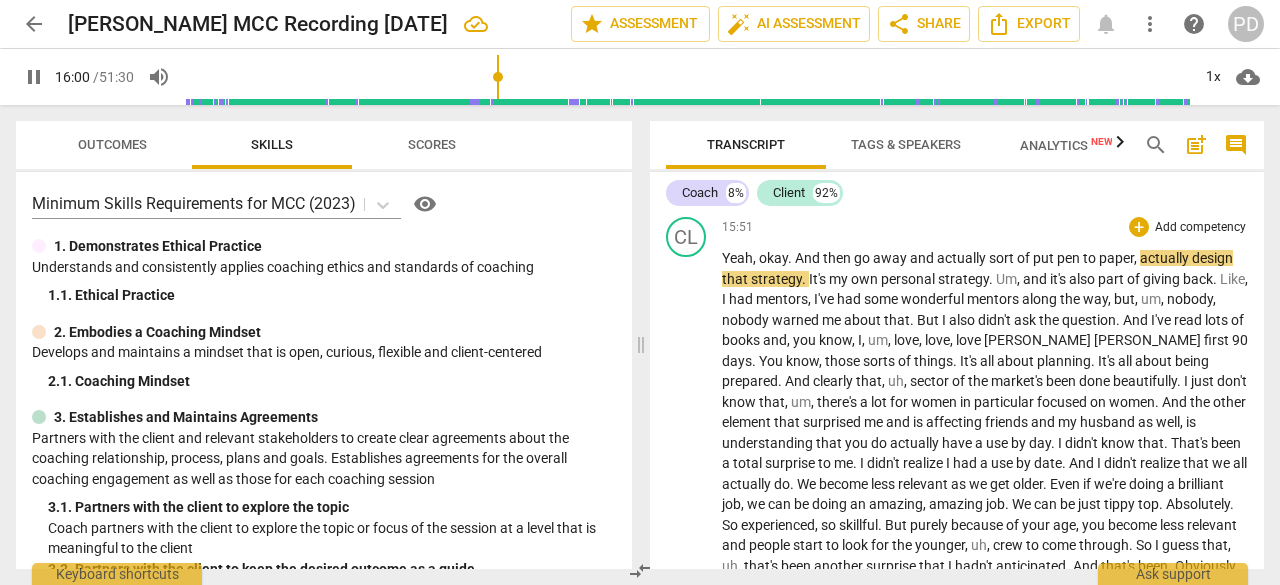 click on "," at bounding box center [756, 258] 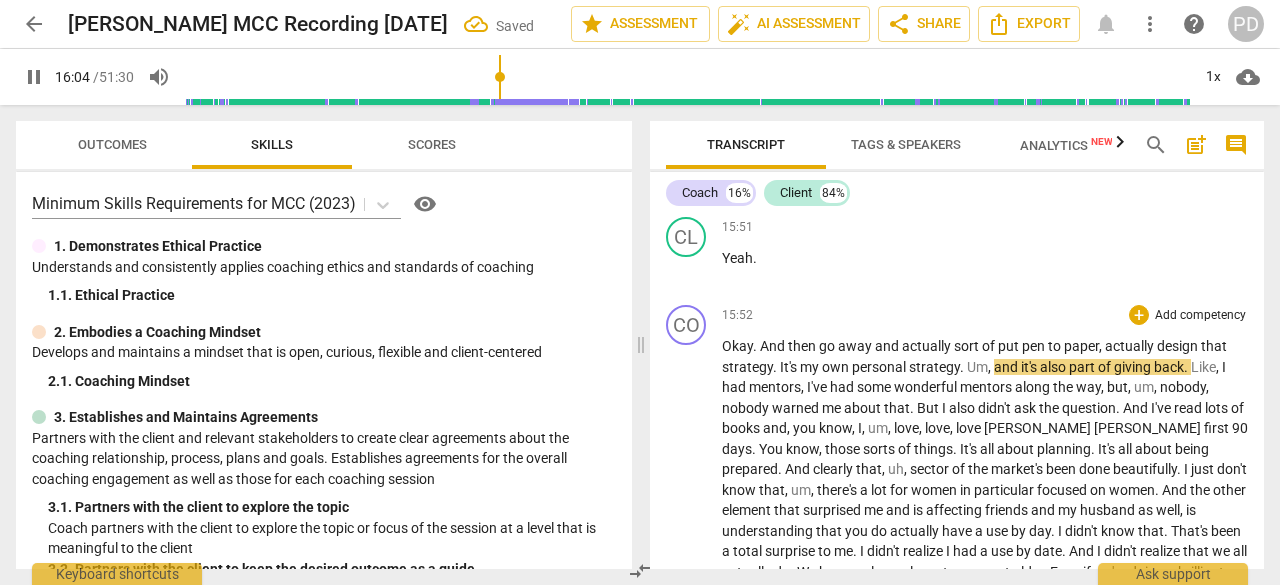 click on "And" at bounding box center [774, 346] 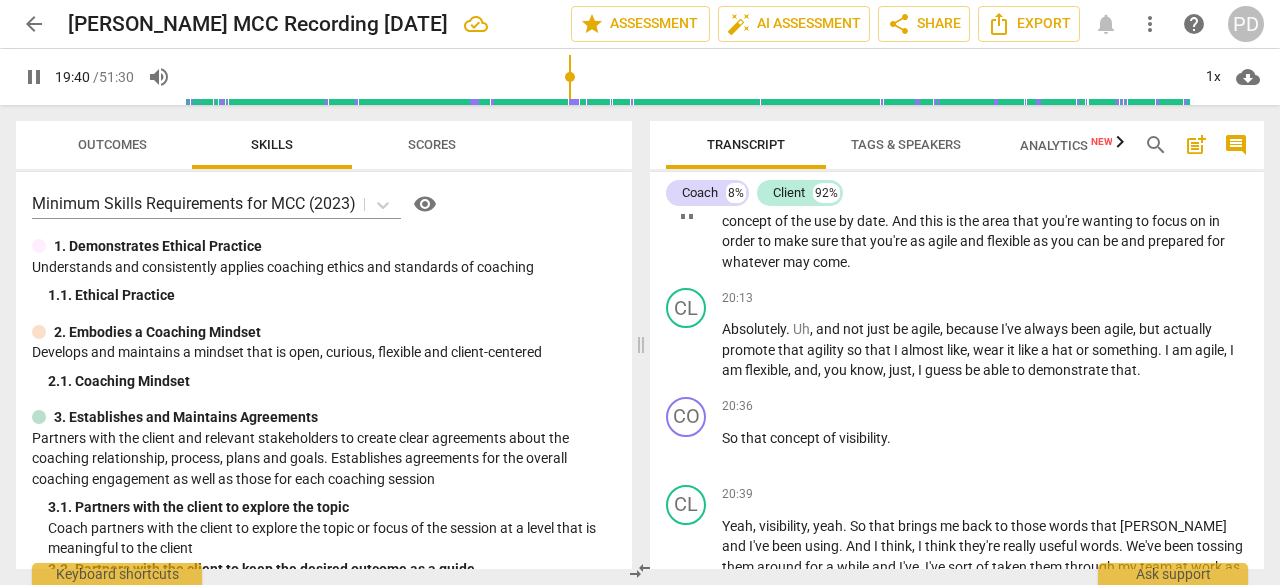 scroll, scrollTop: 5496, scrollLeft: 0, axis: vertical 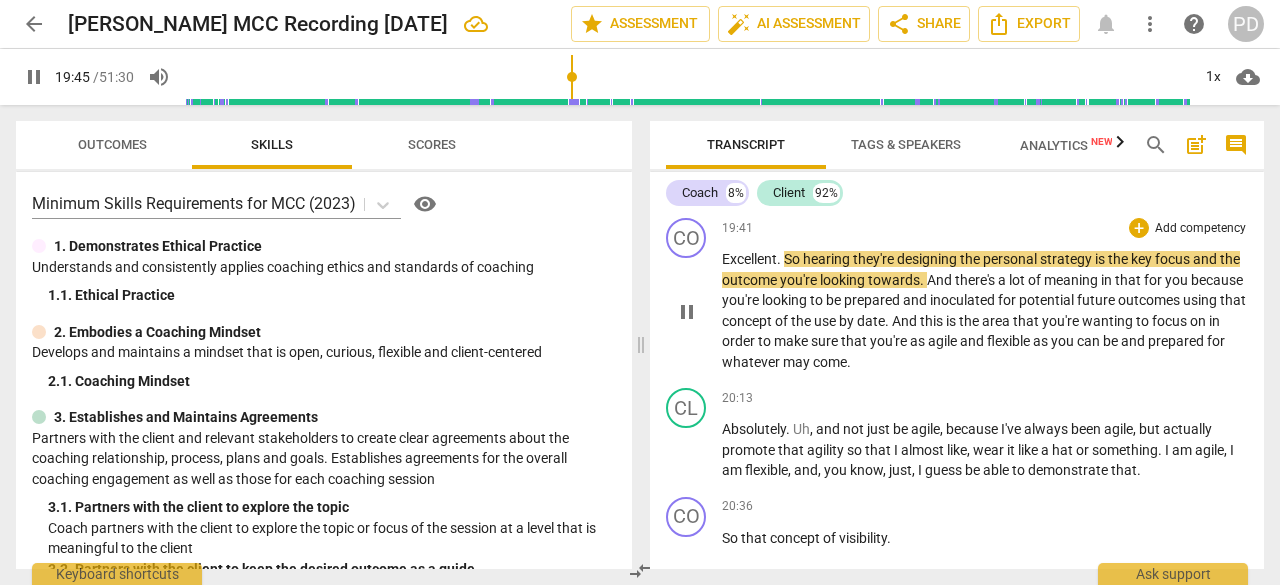 click on "pause" at bounding box center [687, 312] 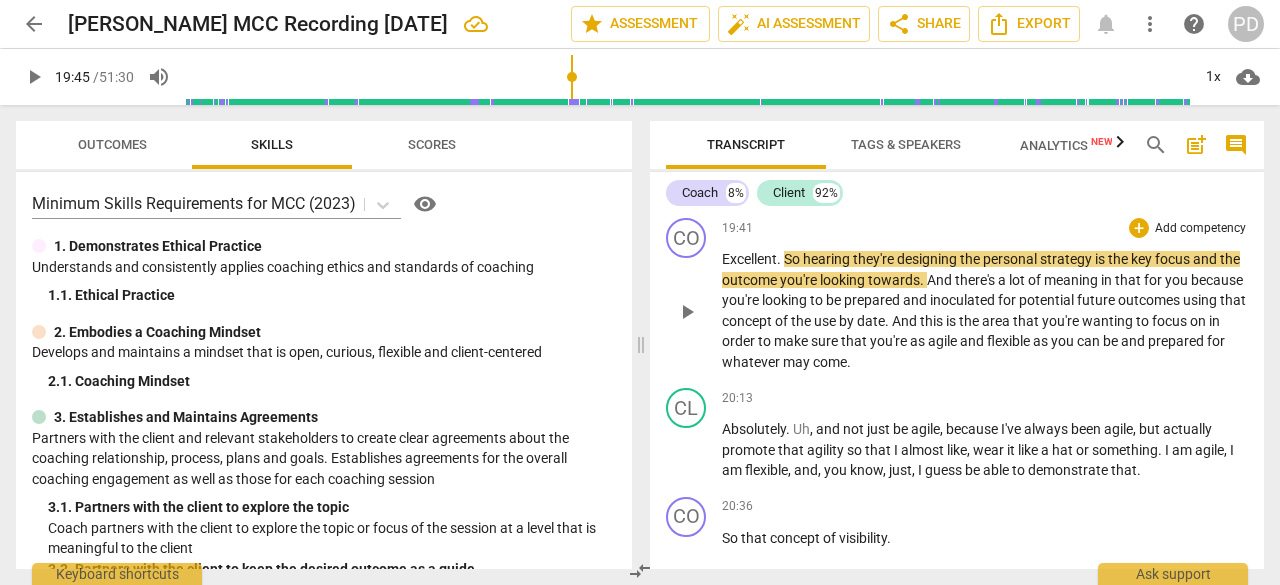 type on "1186" 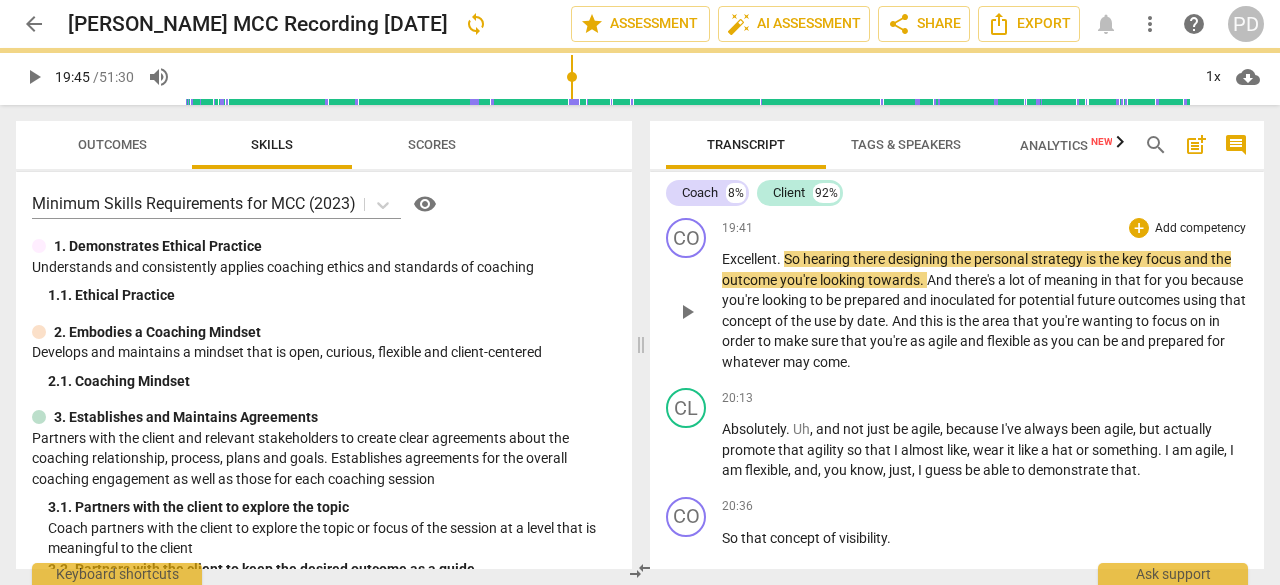 click on "play_arrow" at bounding box center (687, 312) 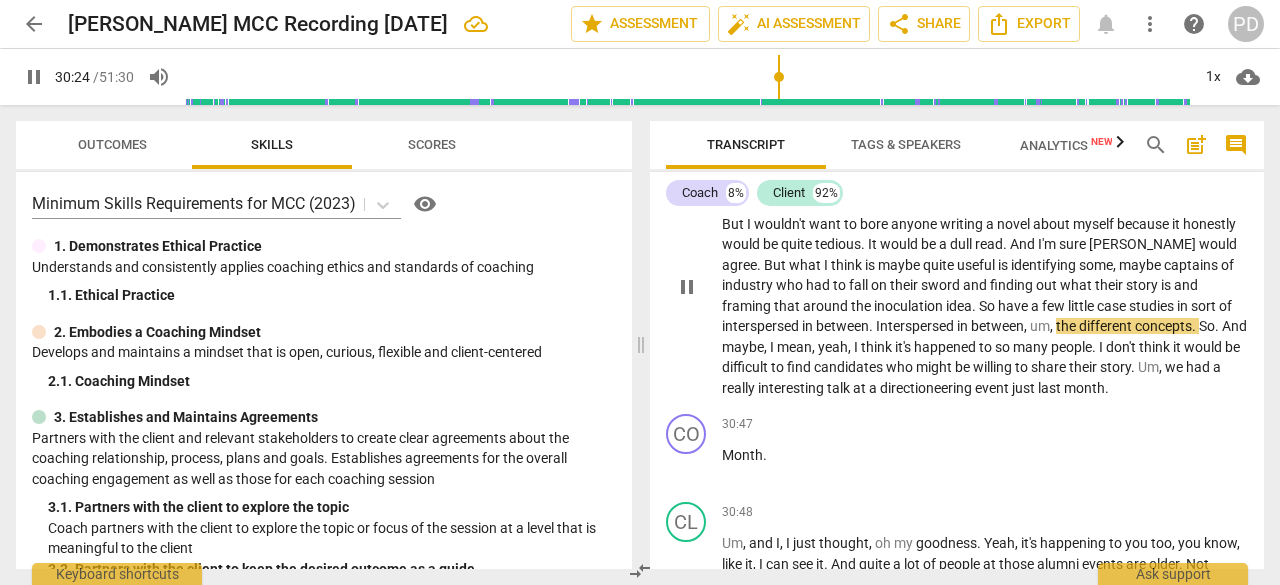 scroll, scrollTop: 8056, scrollLeft: 0, axis: vertical 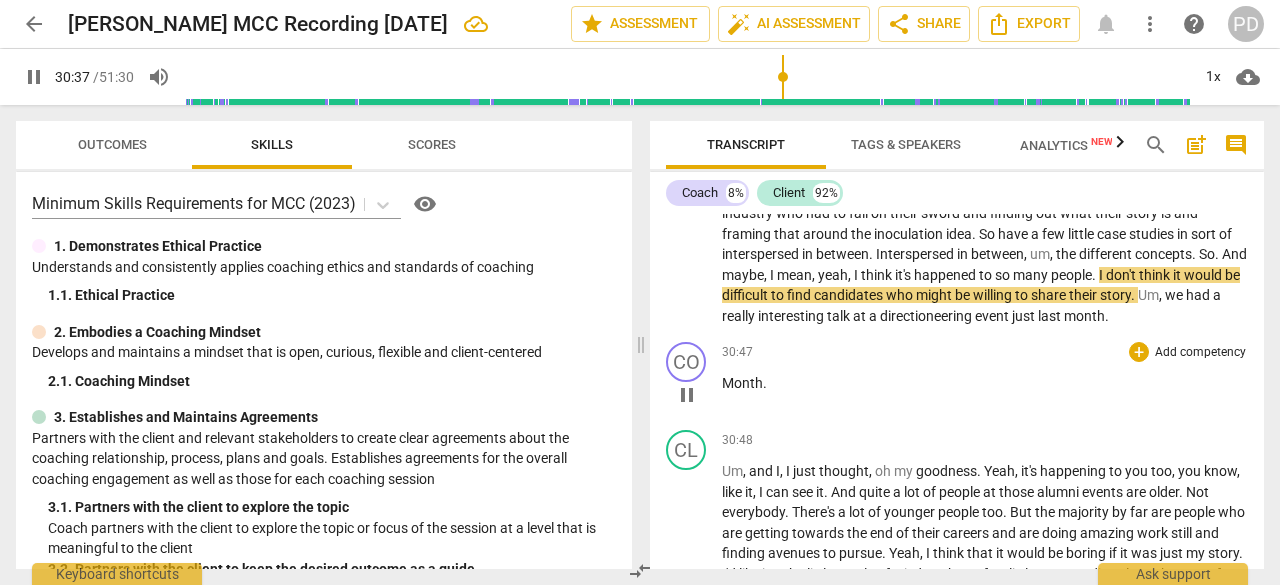 click on "Month ." at bounding box center [985, 383] 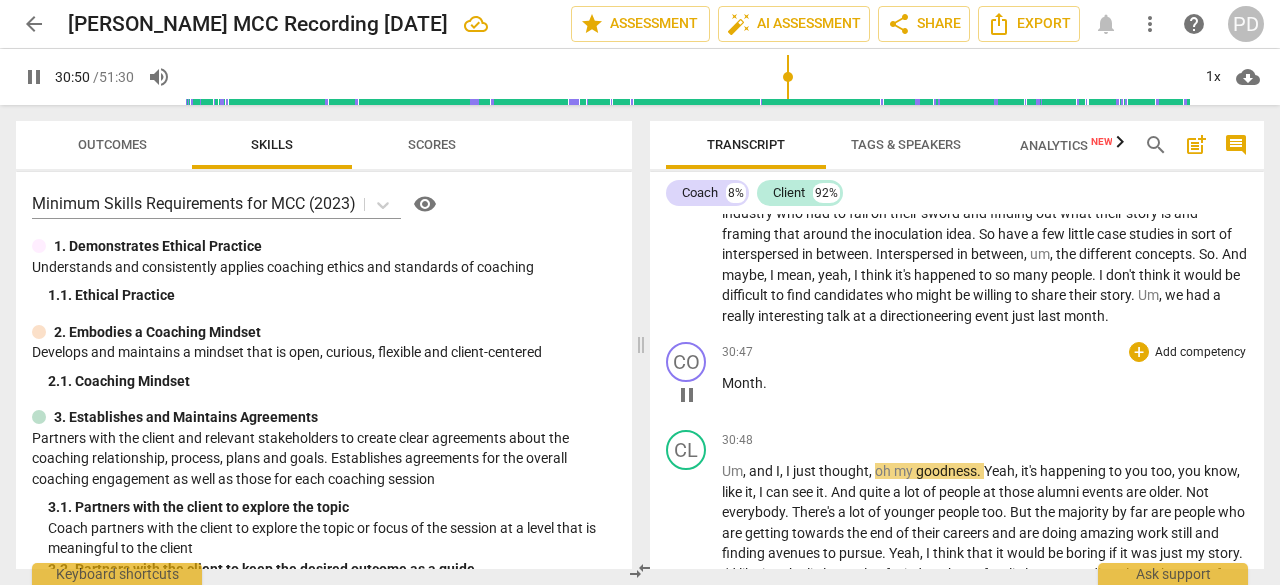 click on "Month ." at bounding box center [985, 383] 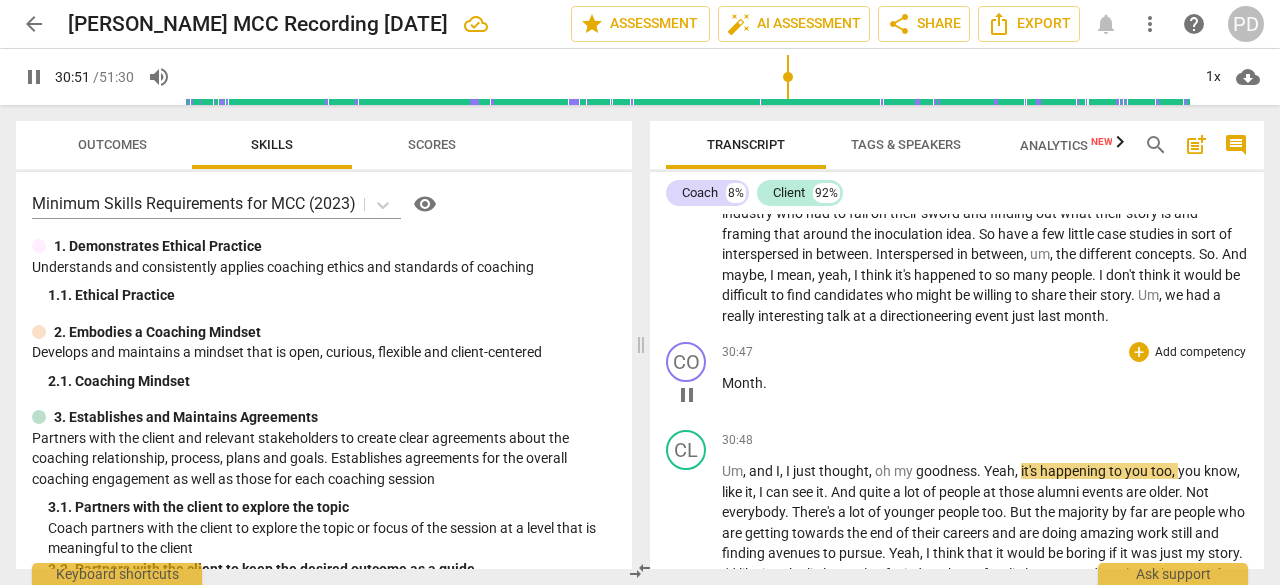 type on "1852" 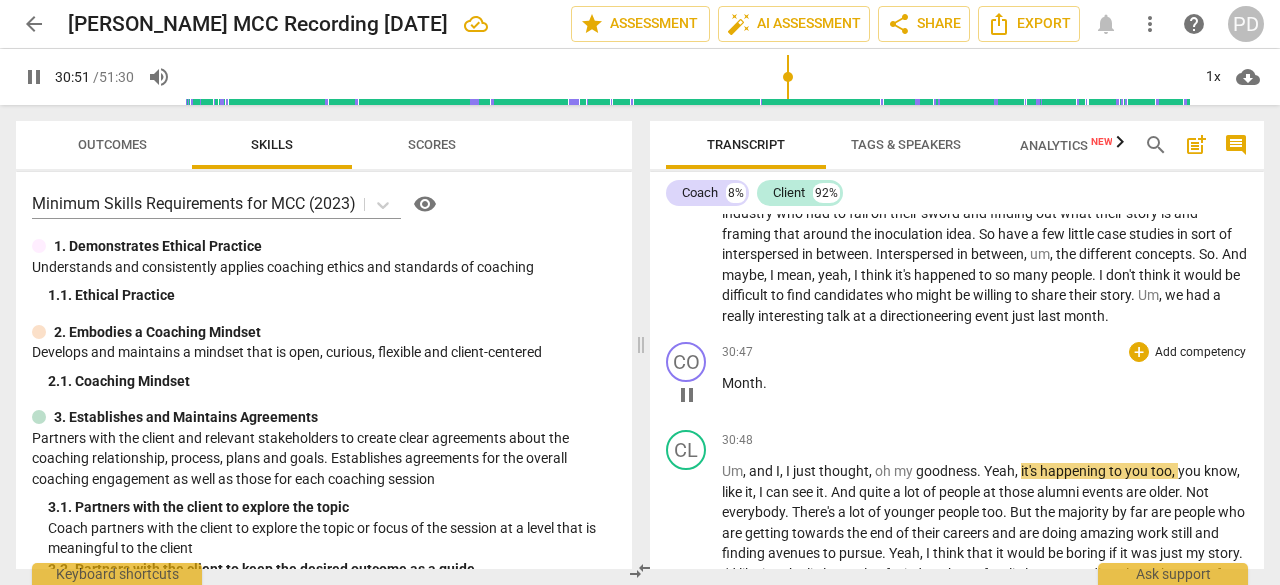 type 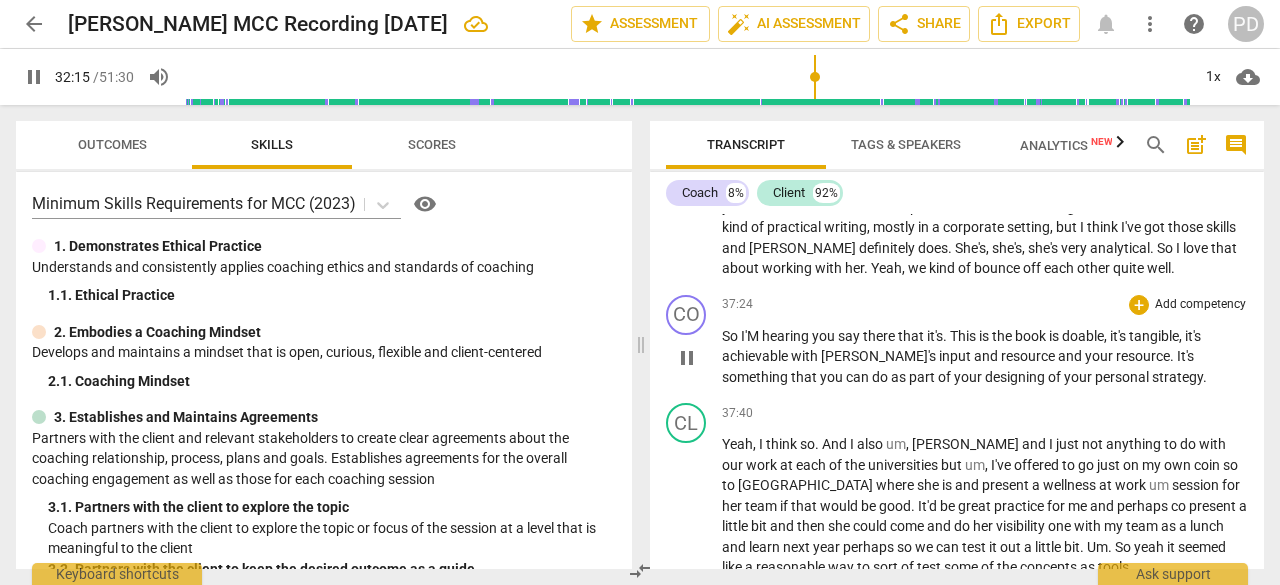 scroll, scrollTop: 8482, scrollLeft: 0, axis: vertical 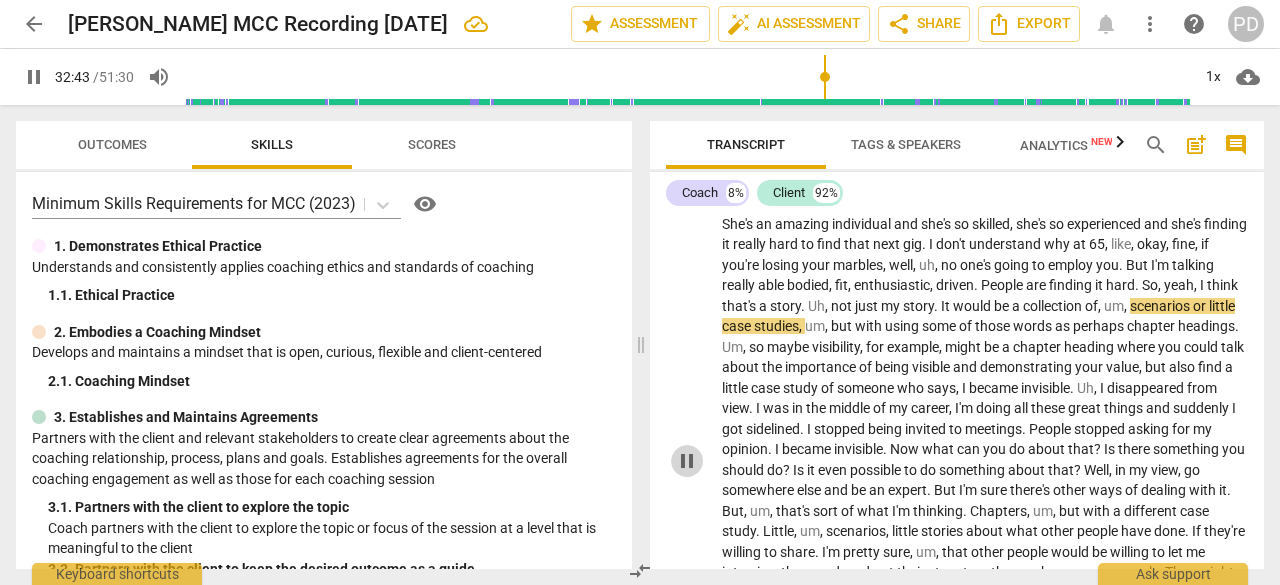 click on "pause" at bounding box center [687, 461] 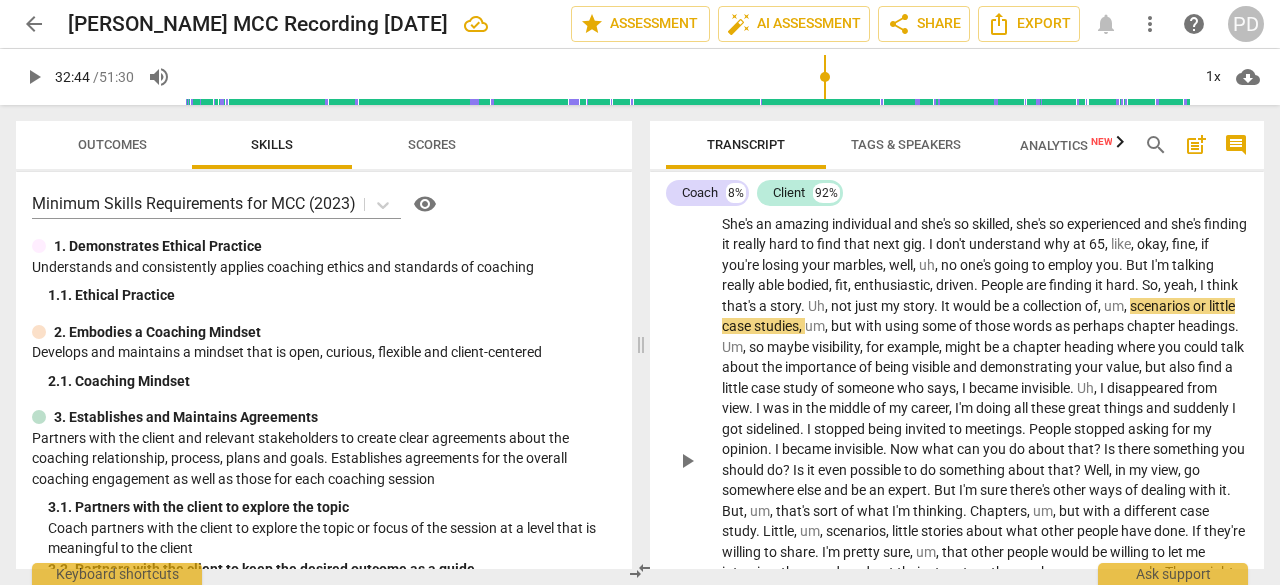 click on "play_arrow" at bounding box center [687, 461] 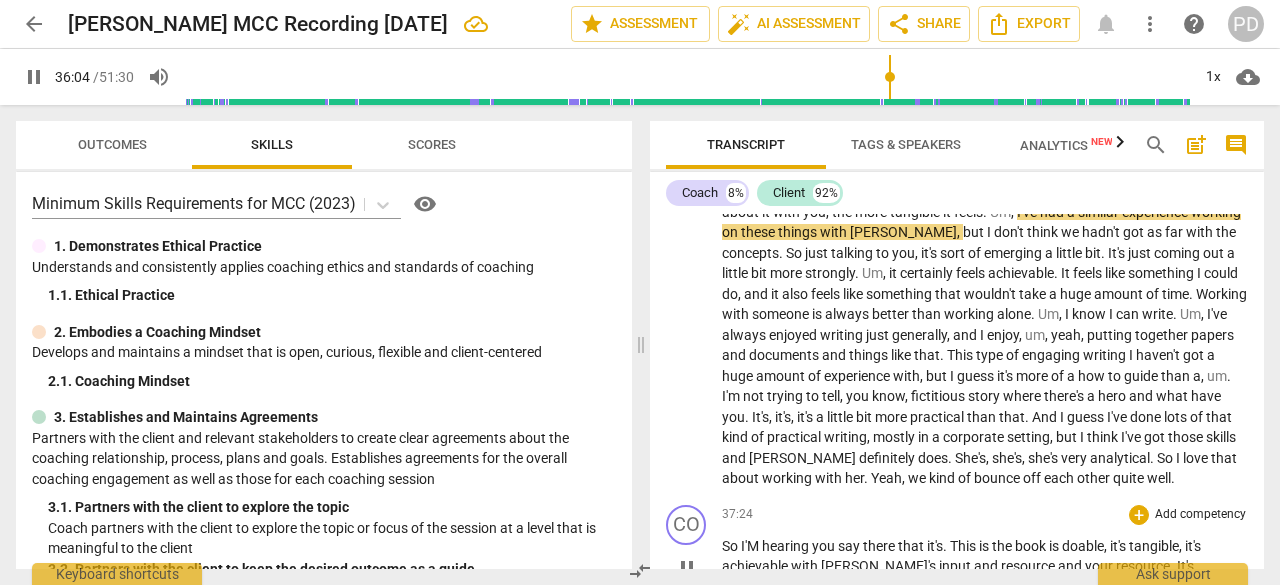 scroll, scrollTop: 9352, scrollLeft: 0, axis: vertical 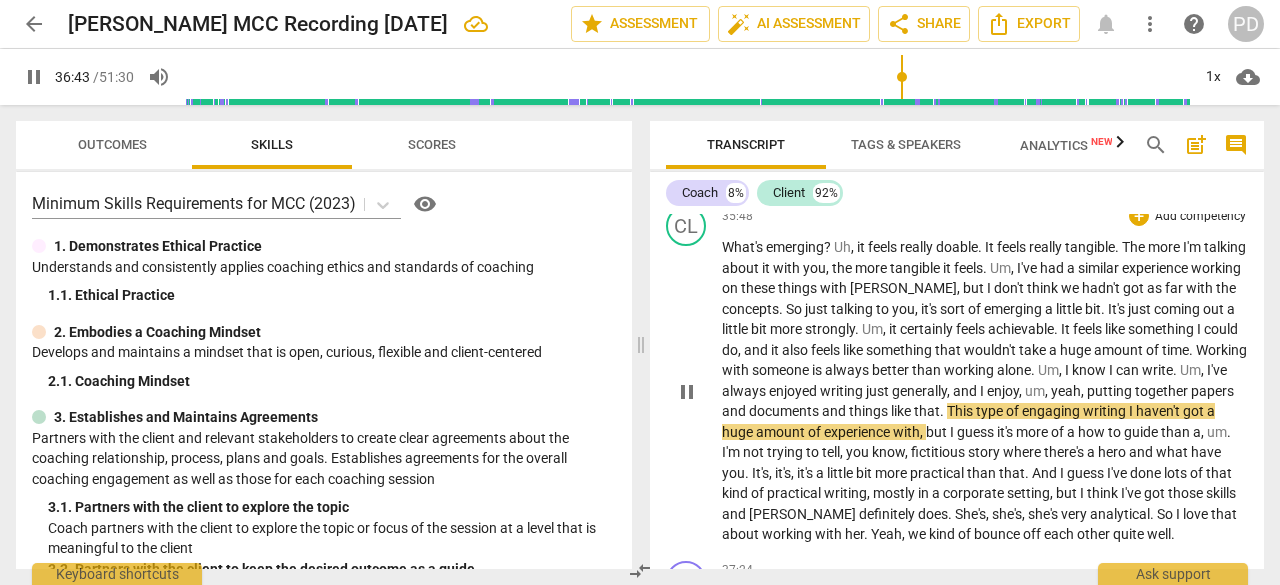 click on "pause" at bounding box center [687, 392] 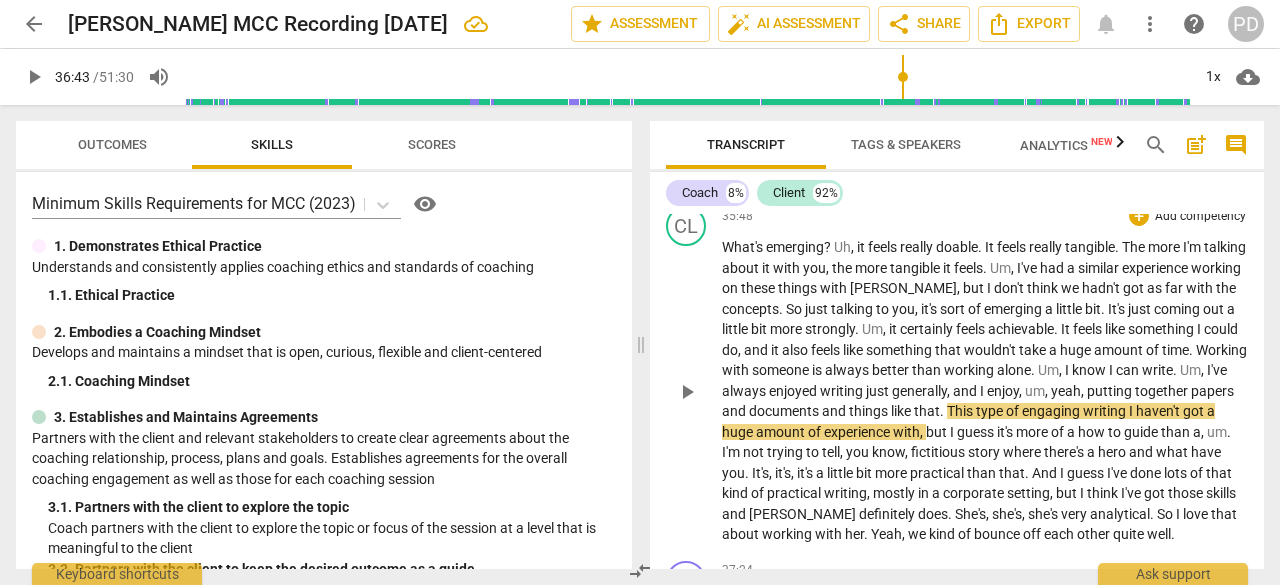 scroll, scrollTop: 9452, scrollLeft: 0, axis: vertical 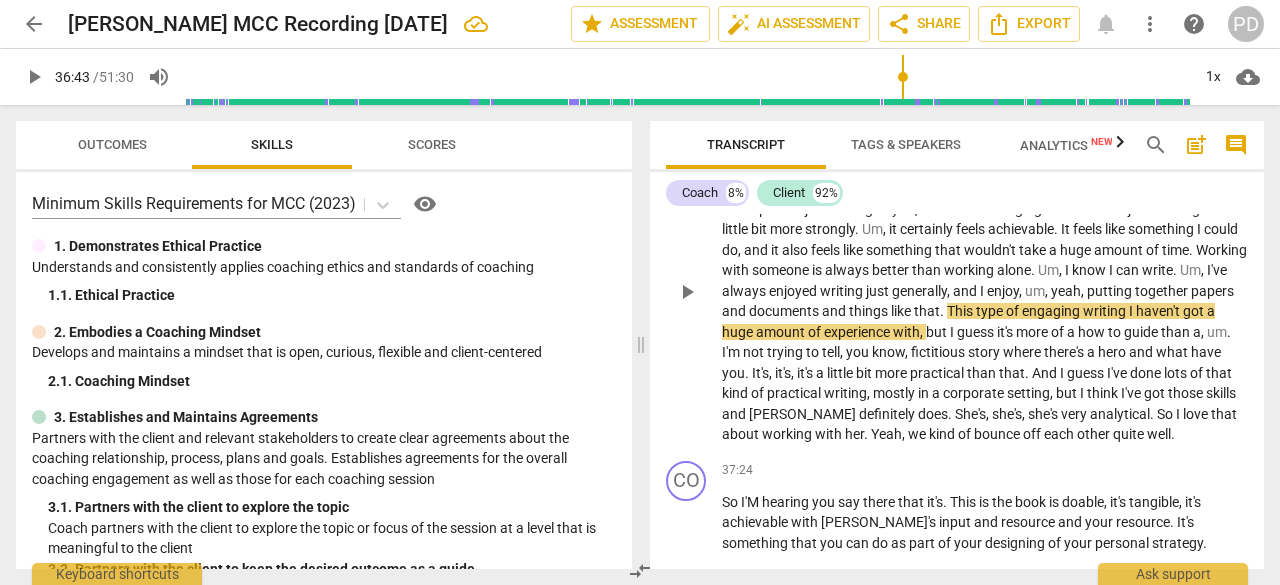 click on "play_arrow" at bounding box center [687, 292] 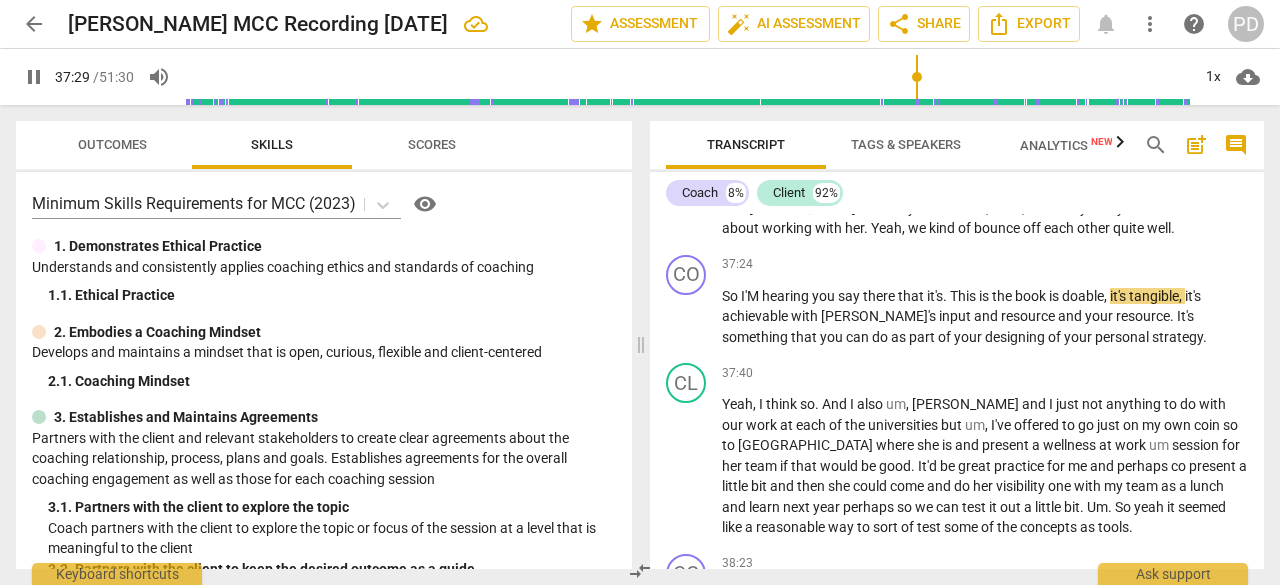 scroll, scrollTop: 9652, scrollLeft: 0, axis: vertical 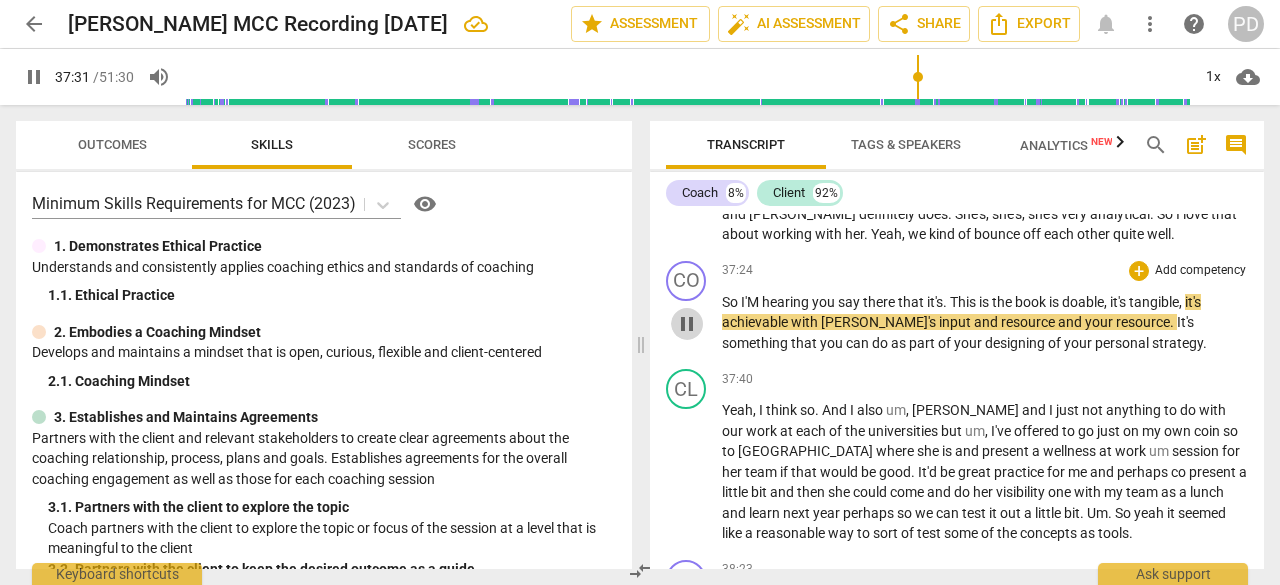 click on "pause" at bounding box center [687, 324] 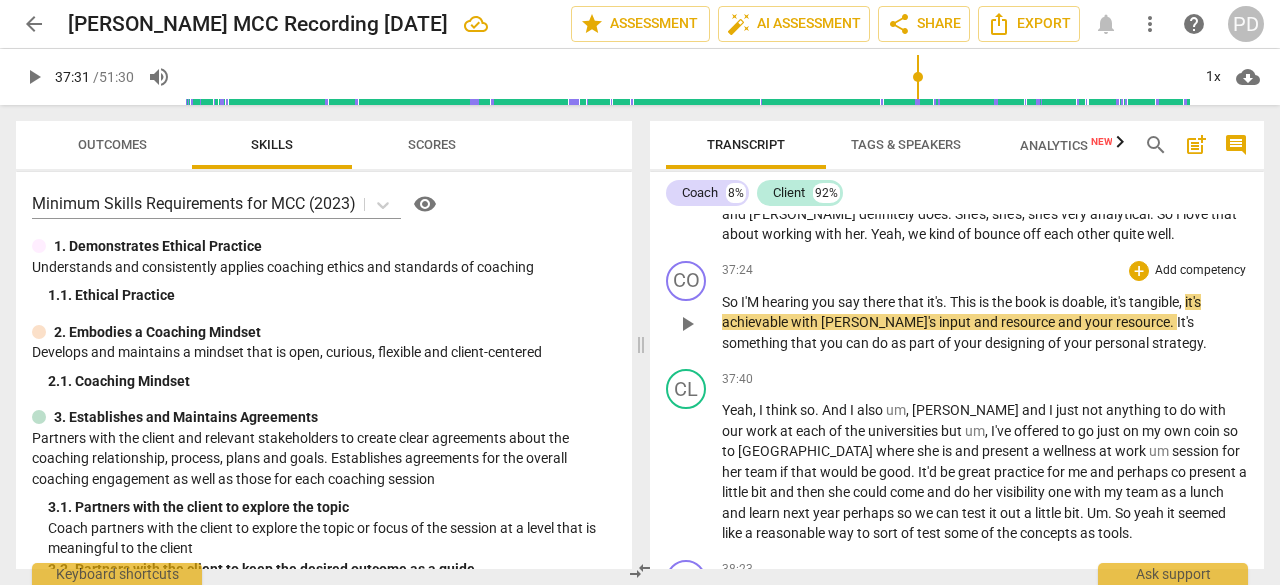 click on "This" at bounding box center (964, 302) 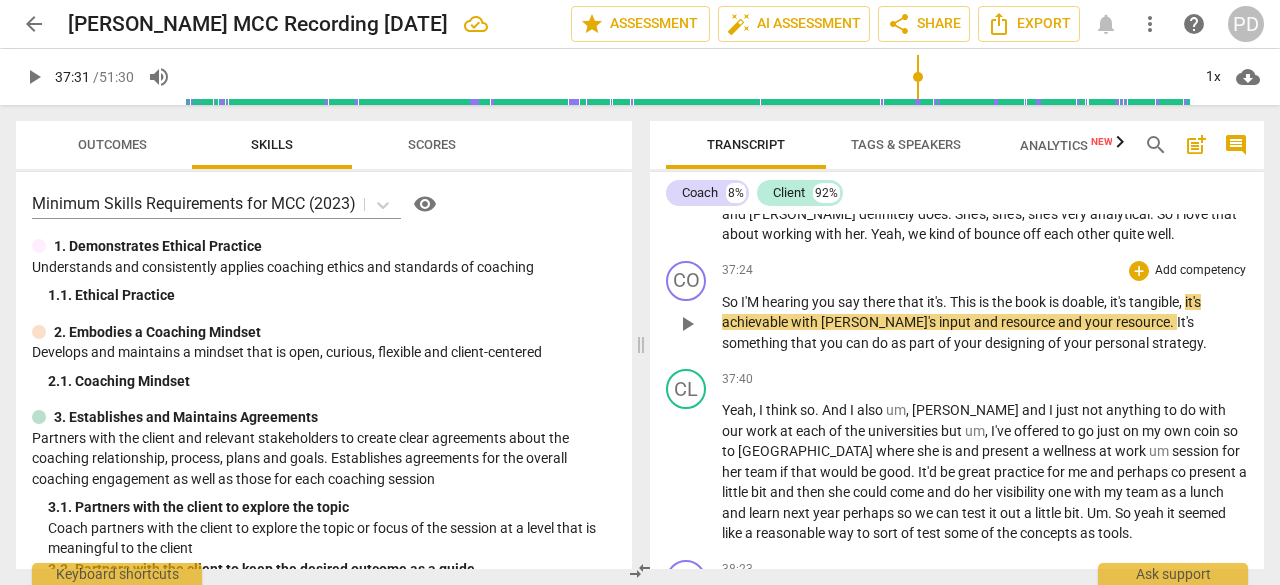 type 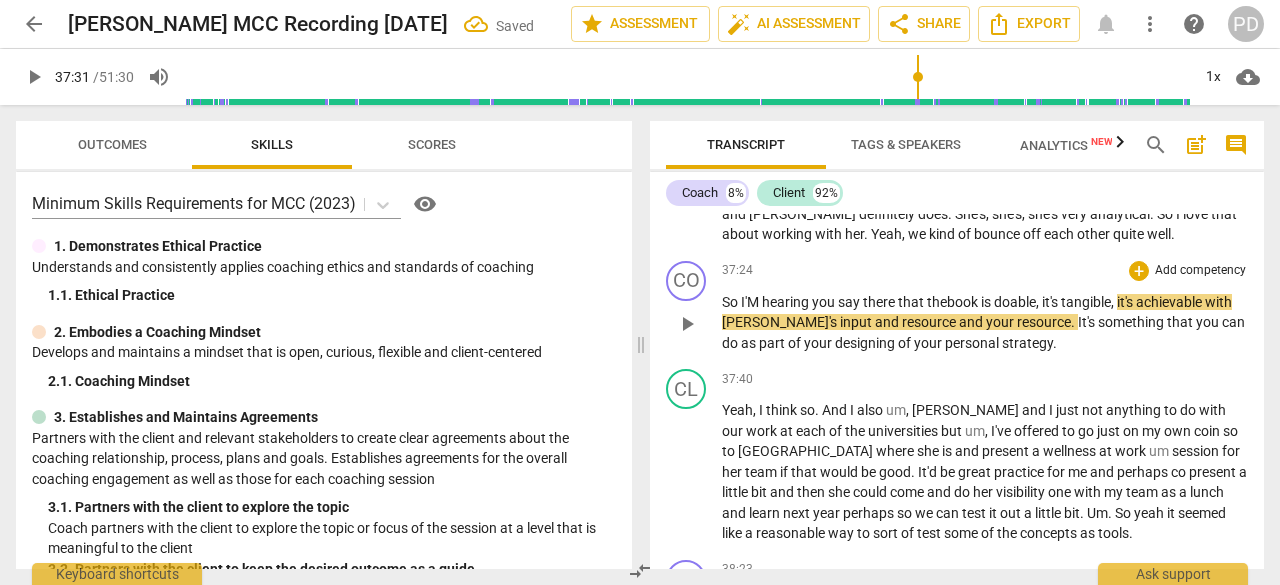click on "I'M" at bounding box center [751, 302] 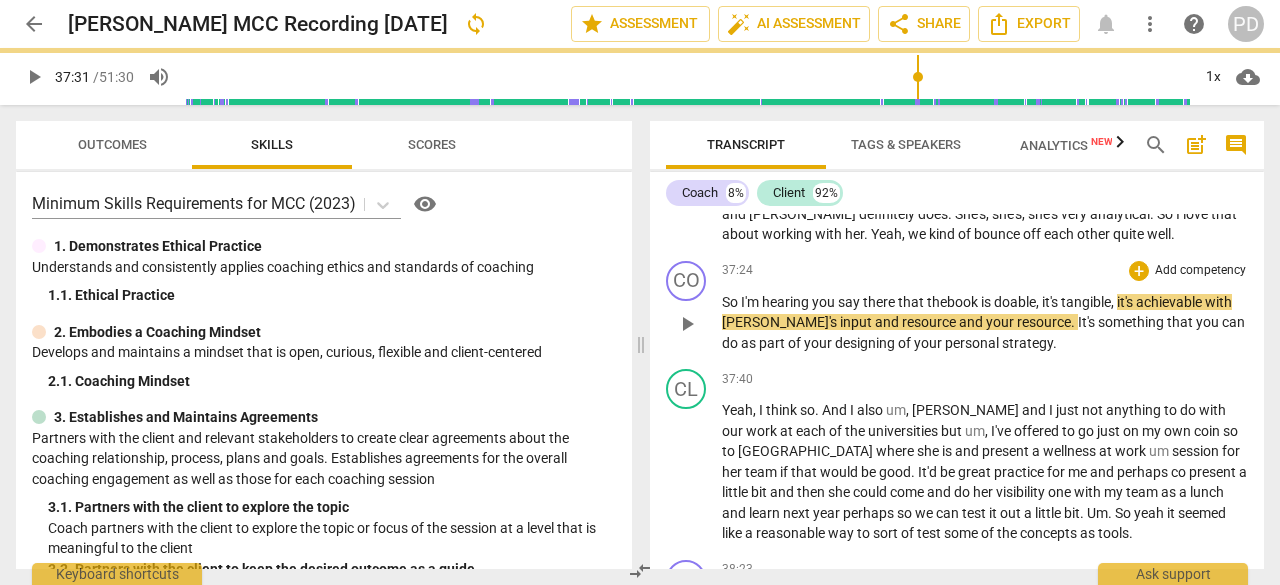 click on "play_arrow" at bounding box center [687, 324] 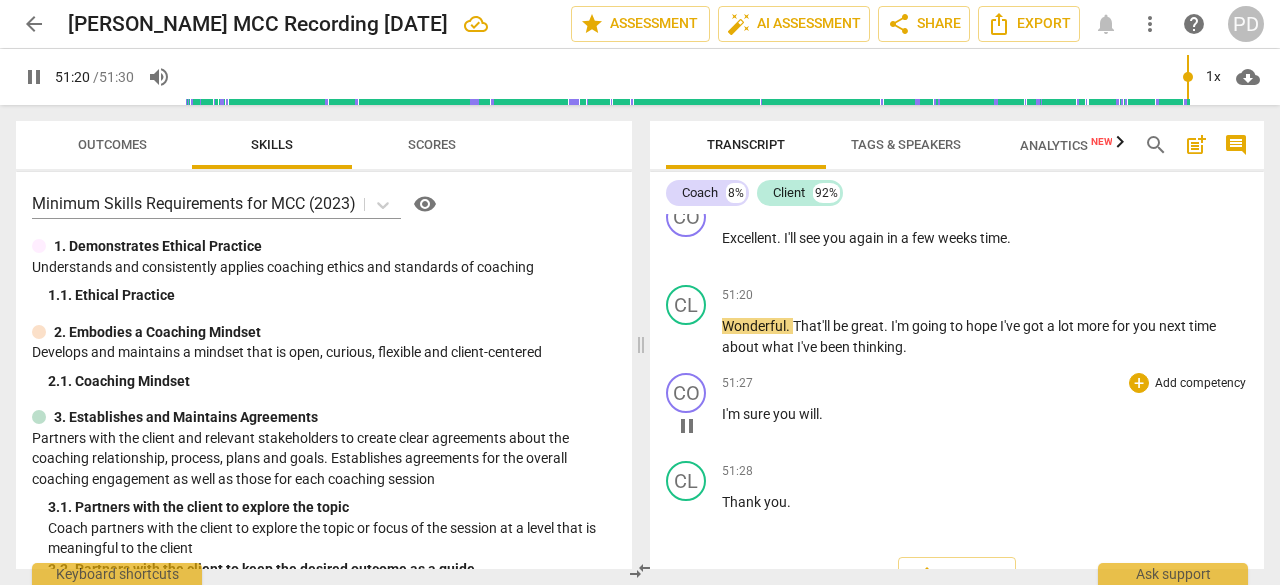 scroll, scrollTop: 14090, scrollLeft: 0, axis: vertical 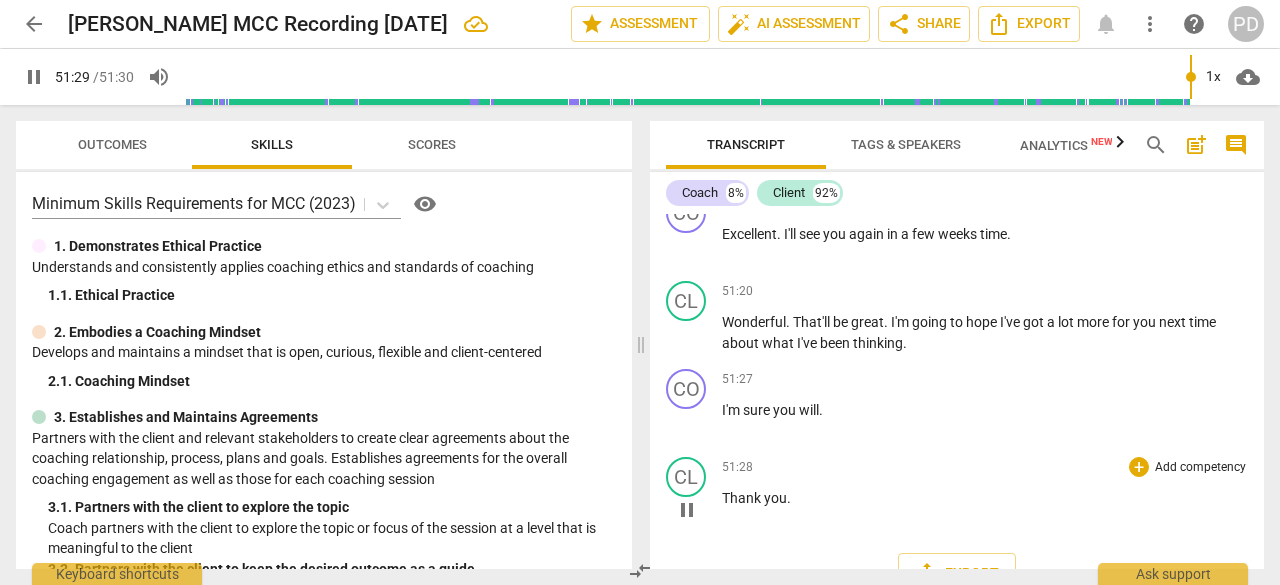click on "pause" at bounding box center [687, 510] 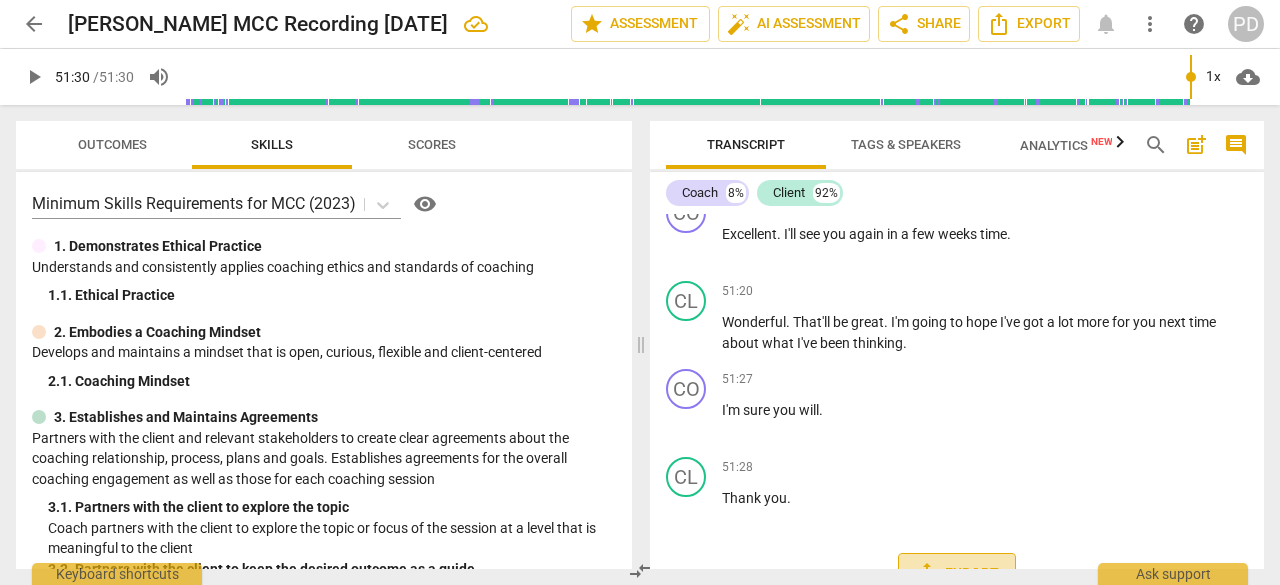 click on "Export" at bounding box center [957, 574] 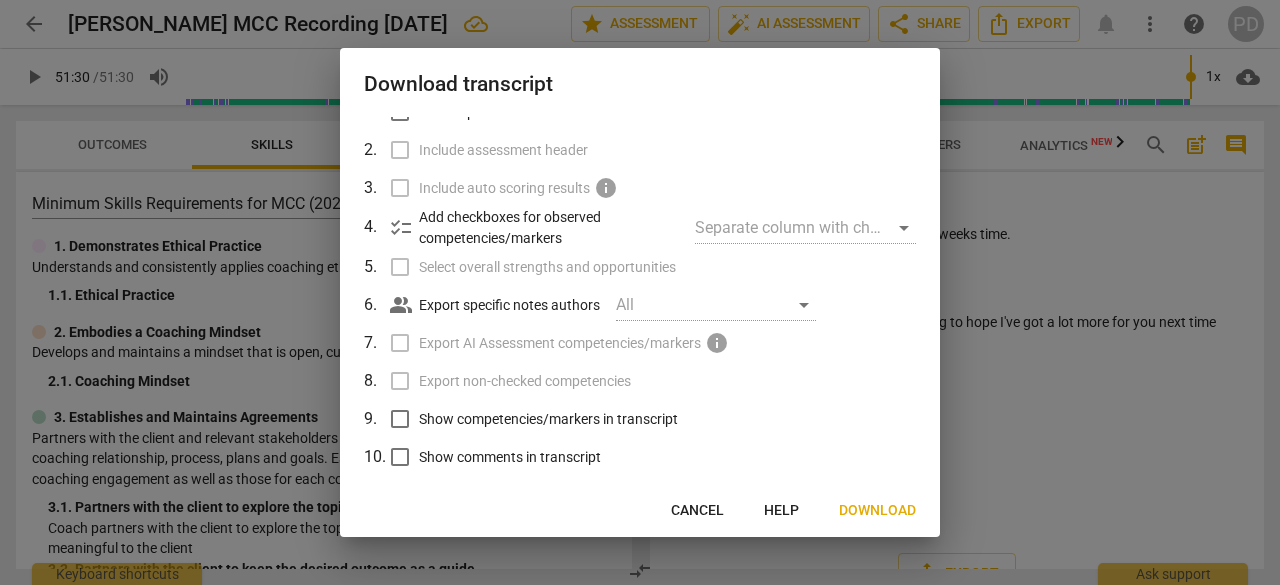 scroll, scrollTop: 72, scrollLeft: 0, axis: vertical 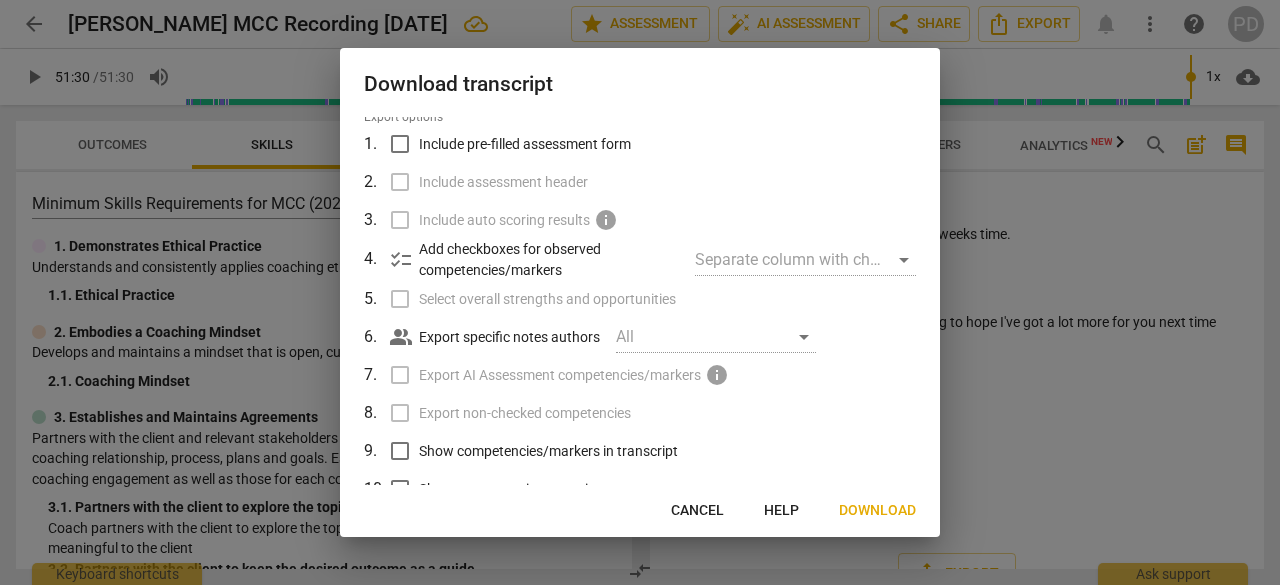 click on "Download" at bounding box center [877, 511] 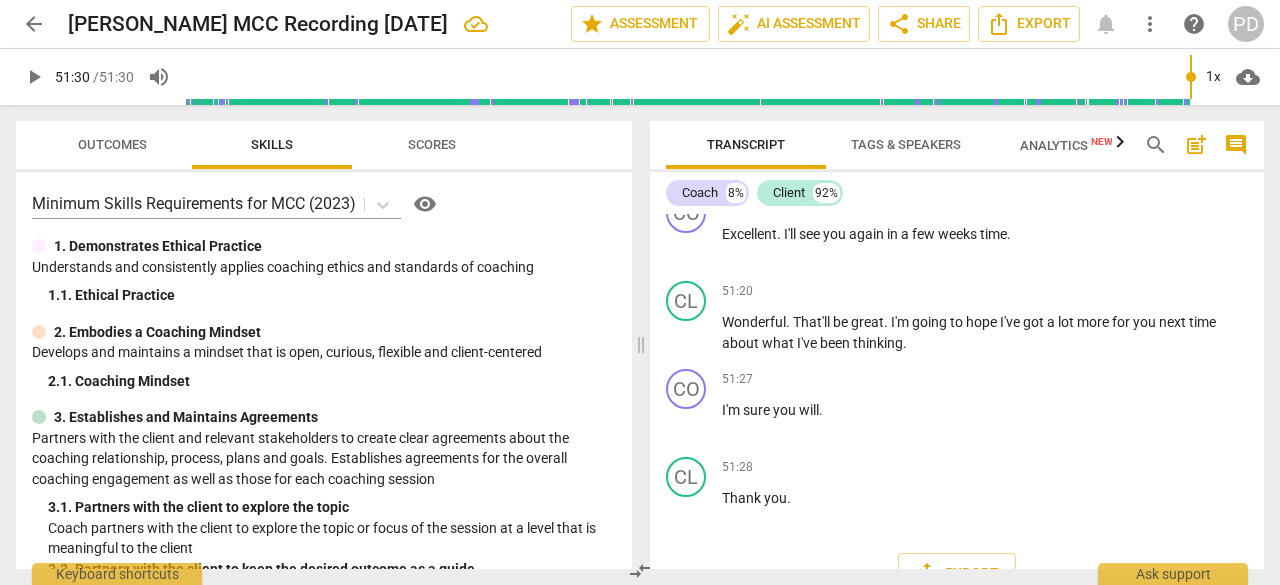 type on "3090" 